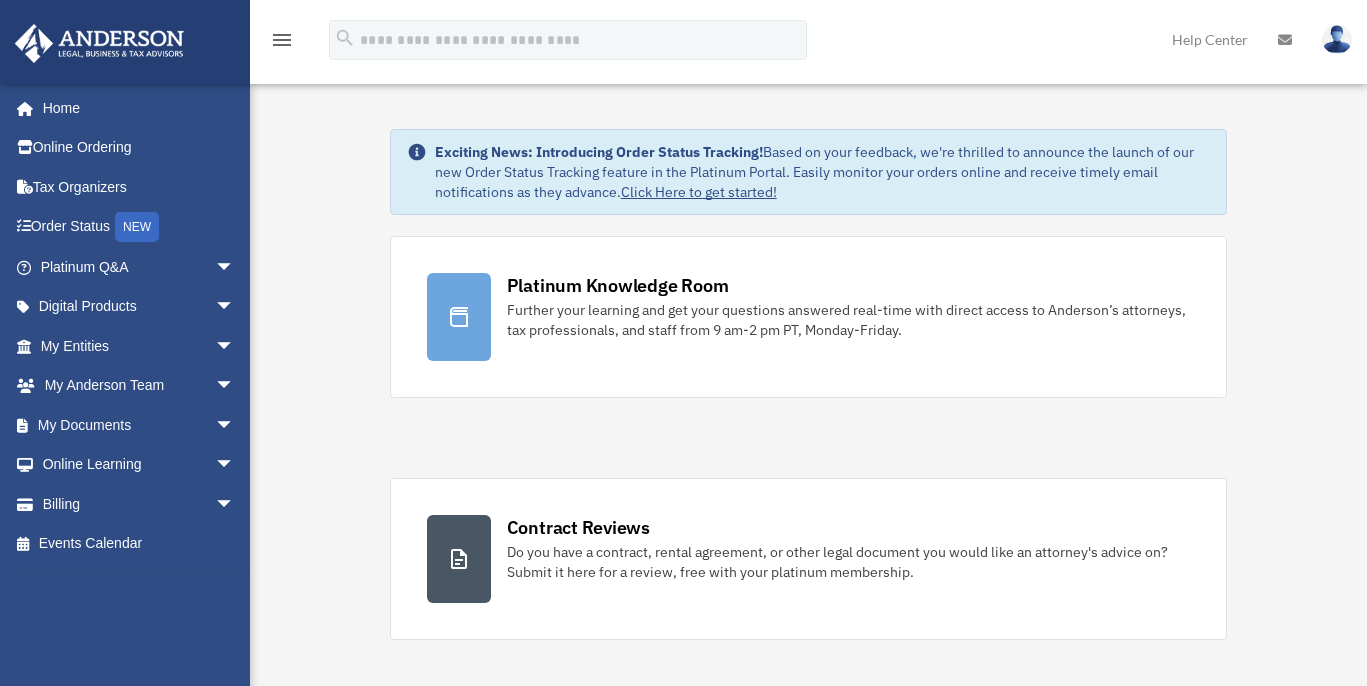 scroll, scrollTop: 0, scrollLeft: 0, axis: both 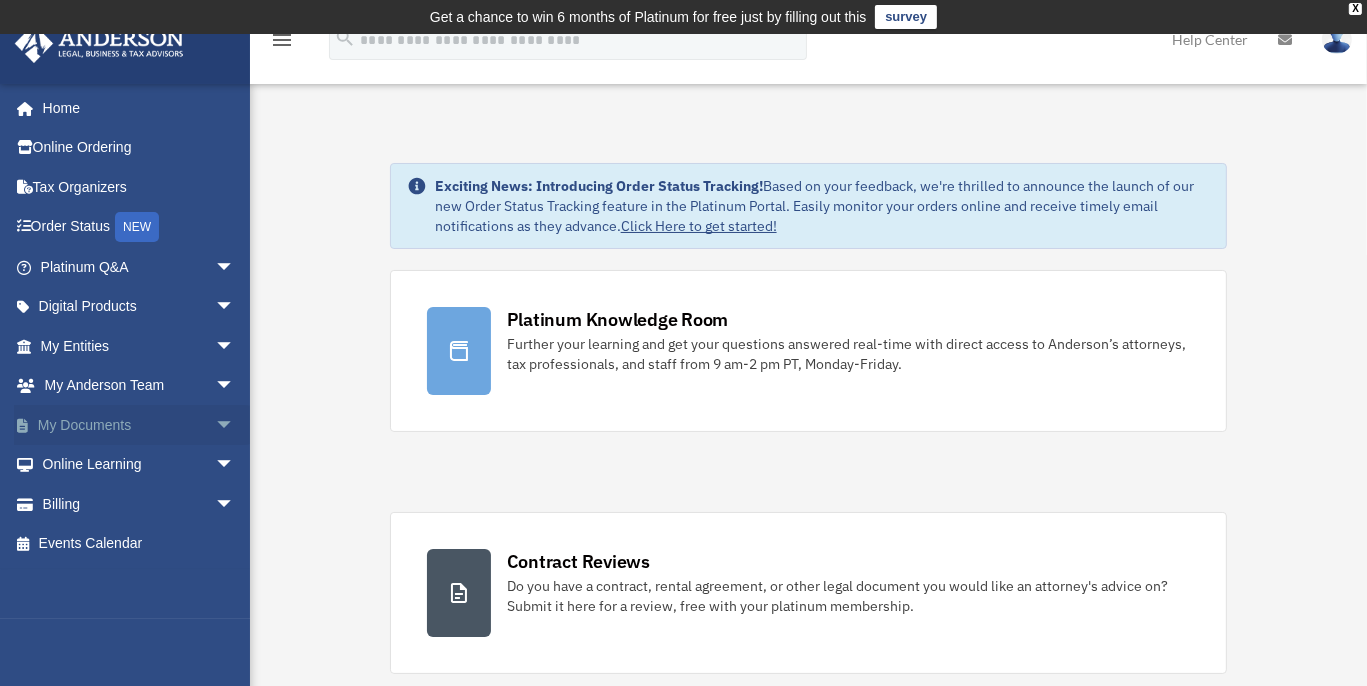 click on "My Documents arrow_drop_down" at bounding box center [139, 425] 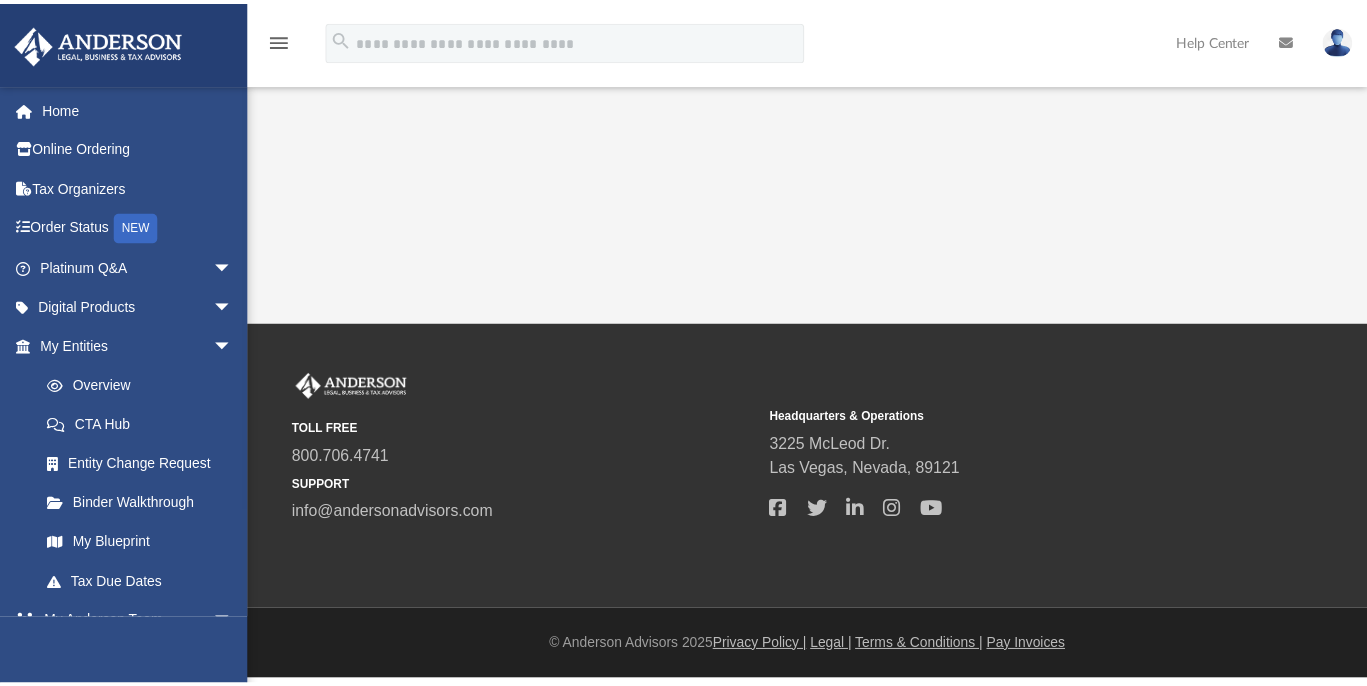scroll, scrollTop: 0, scrollLeft: 0, axis: both 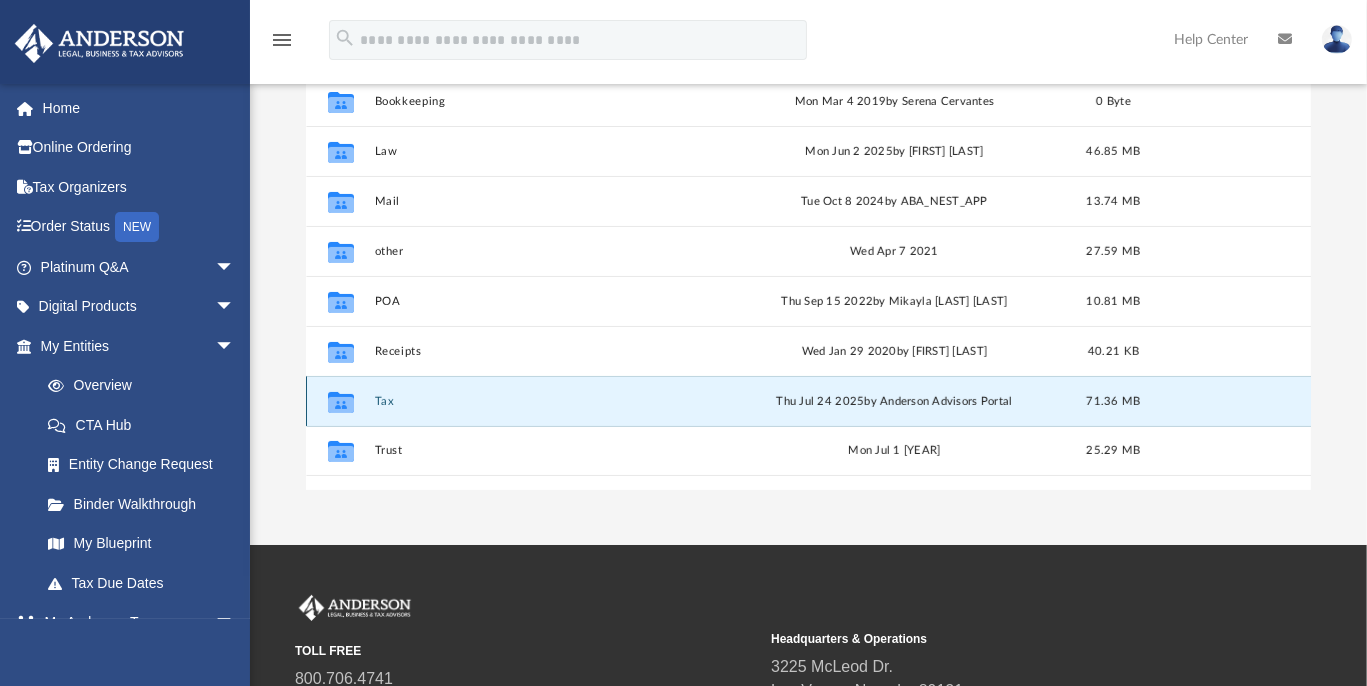 click on "Tax" at bounding box center [544, 401] 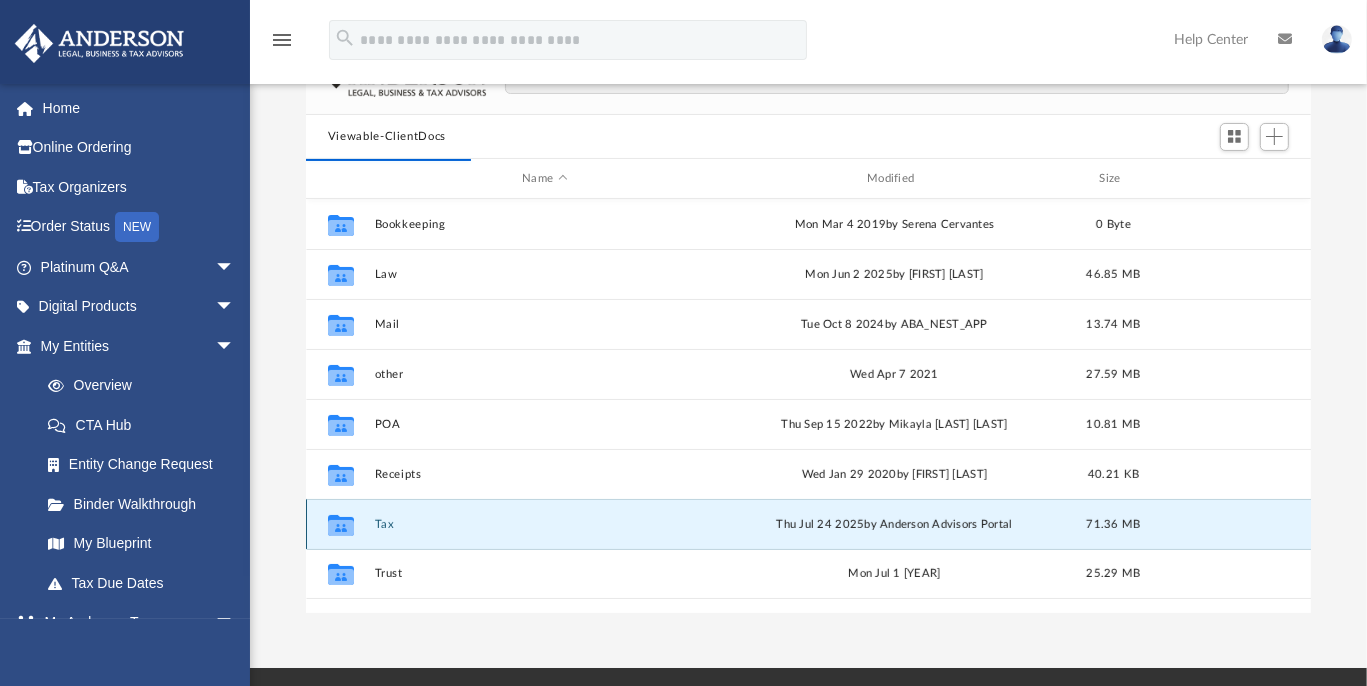 scroll, scrollTop: 200, scrollLeft: 0, axis: vertical 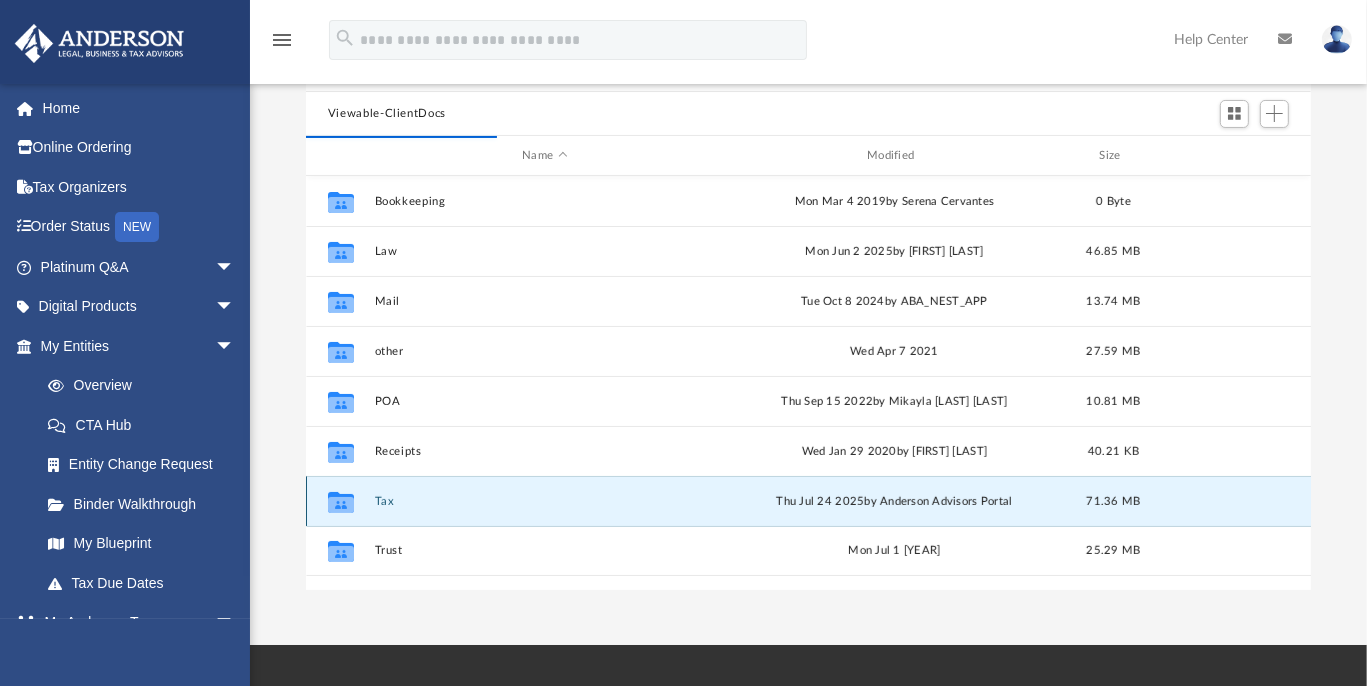 click 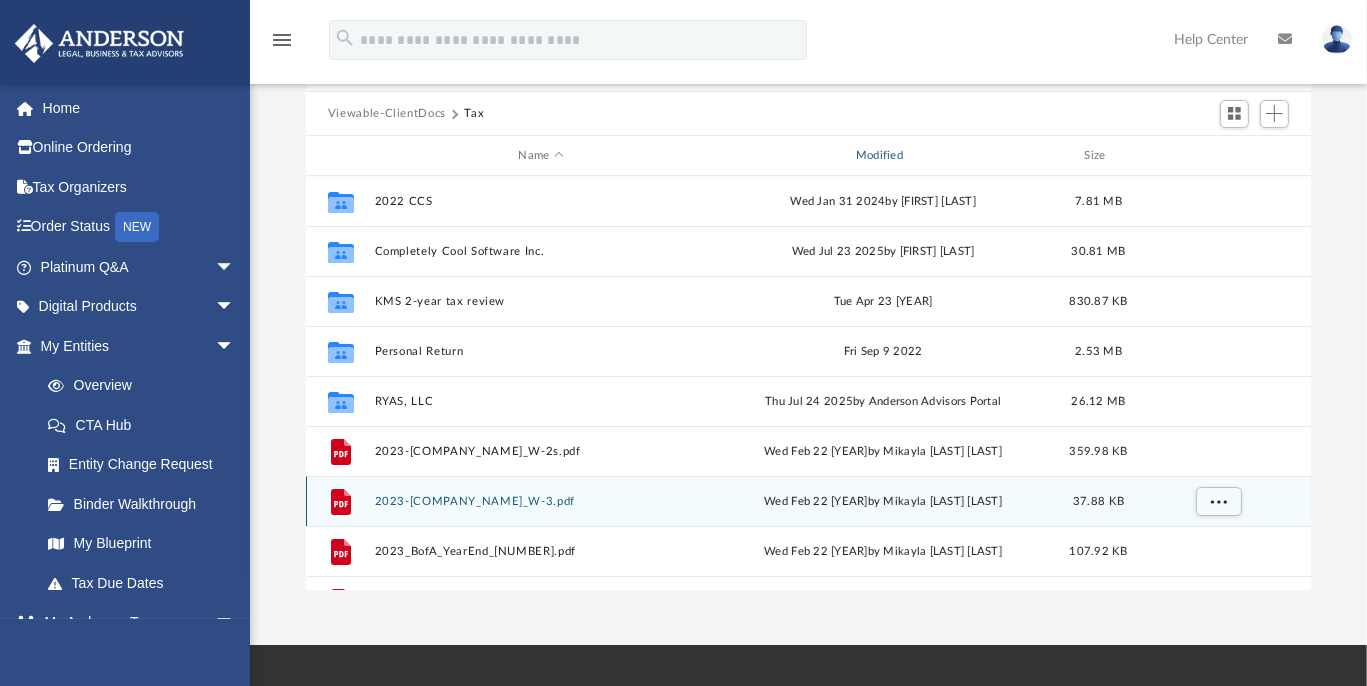 click on "Modified" at bounding box center [883, 156] 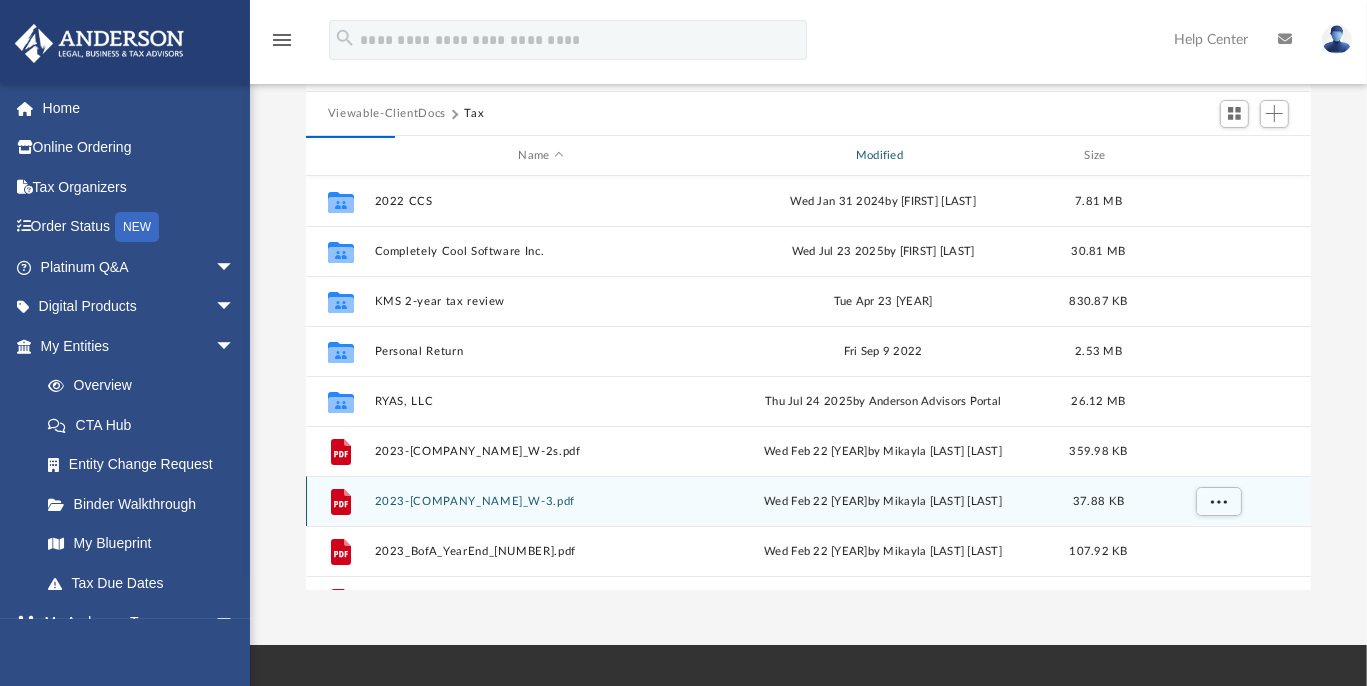 click on "Modified" at bounding box center (883, 156) 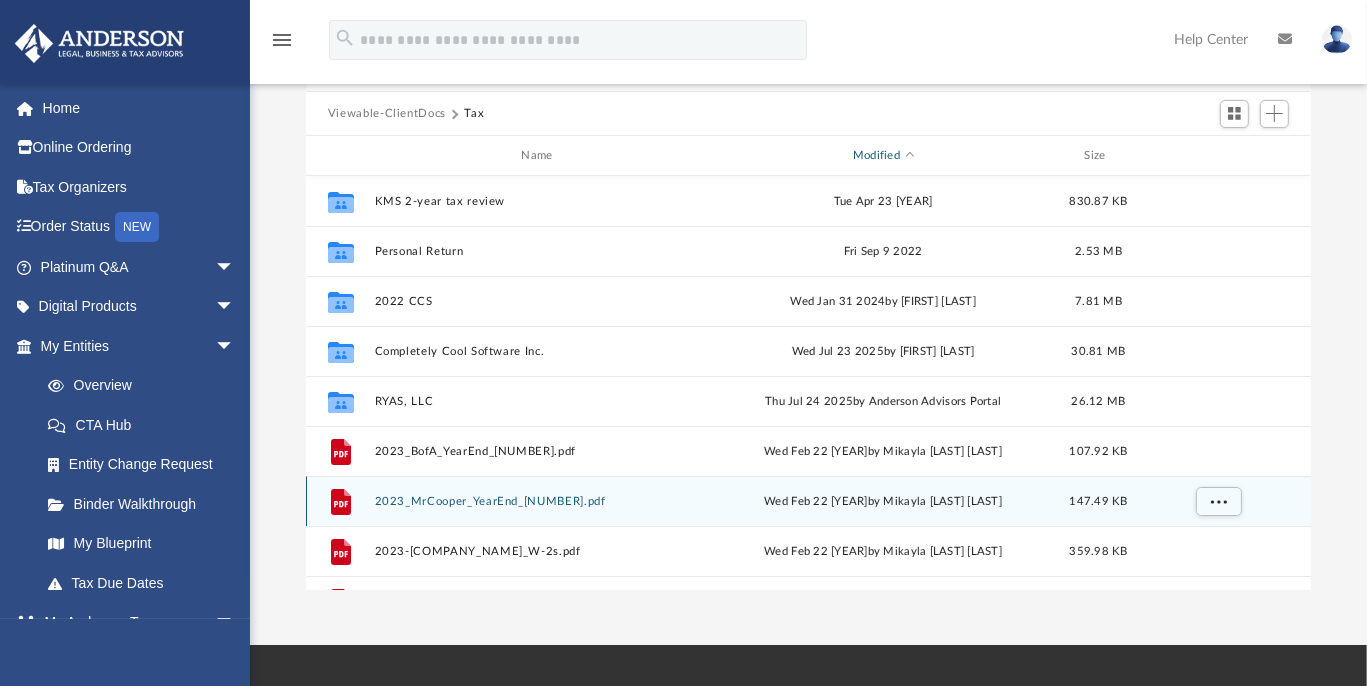 click on "Modified" at bounding box center (883, 156) 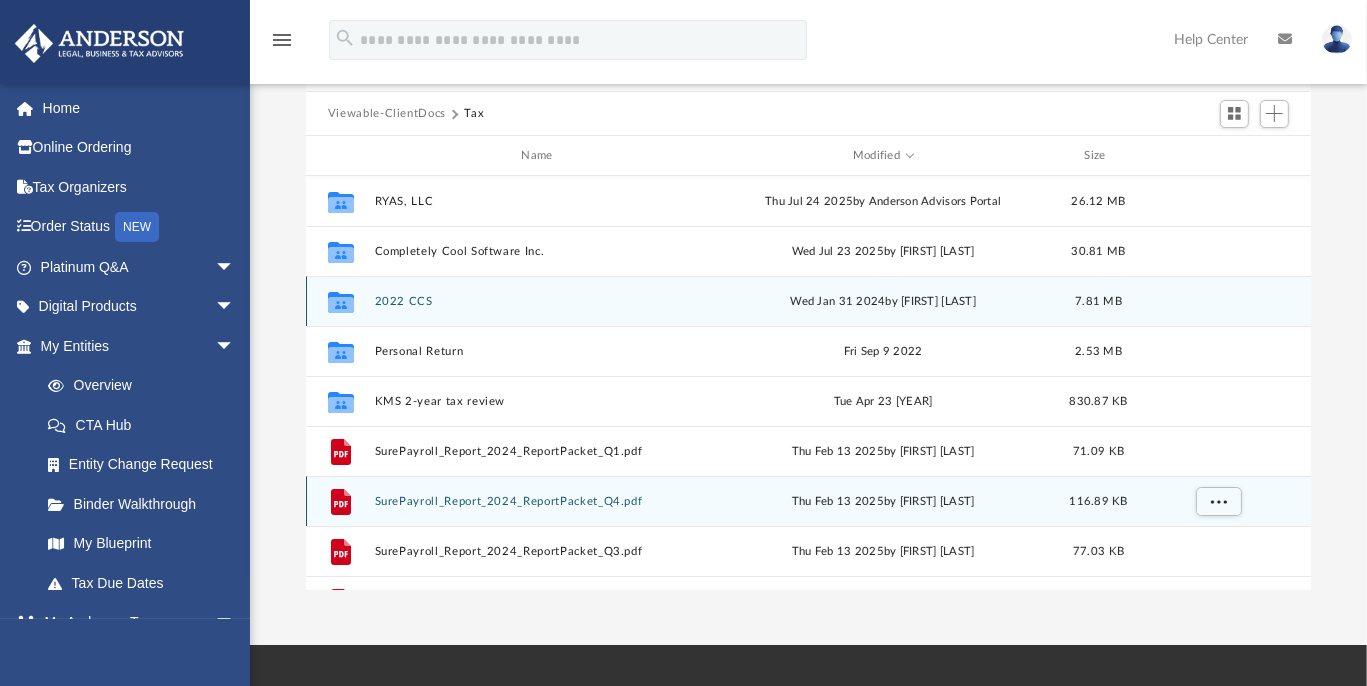 click on "2022 CCS" at bounding box center (540, 301) 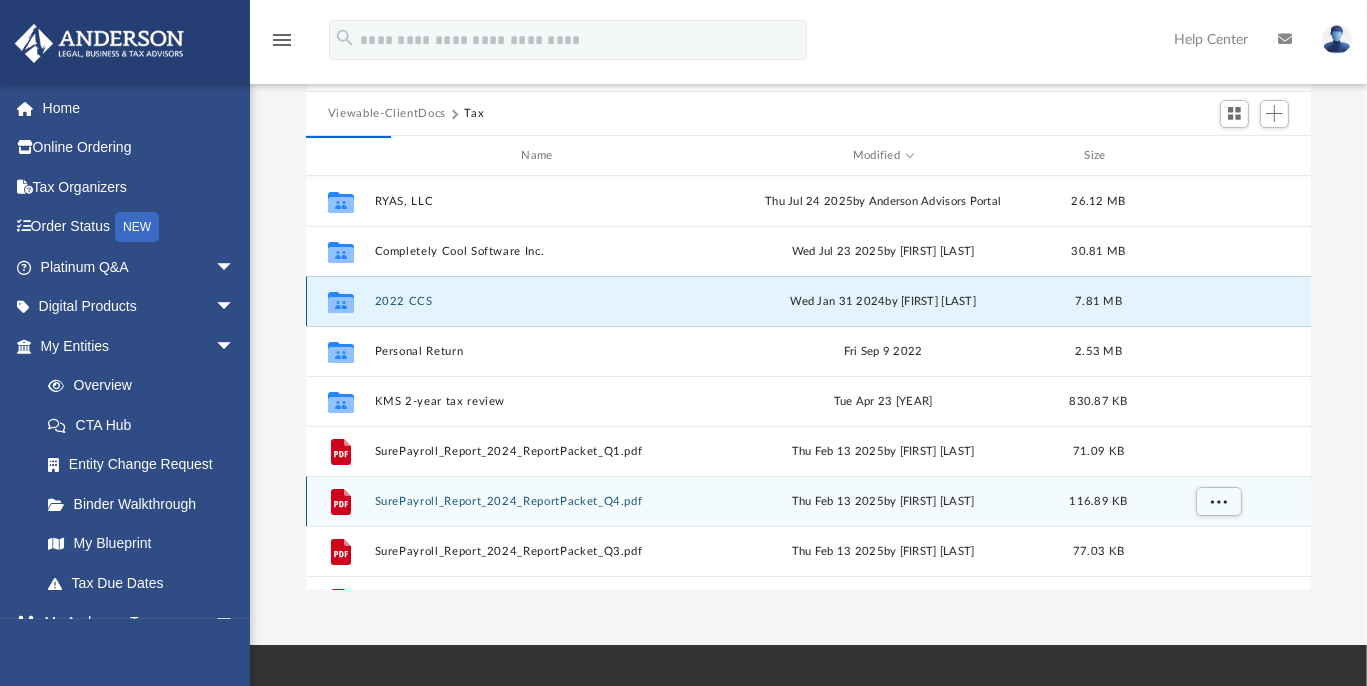 click 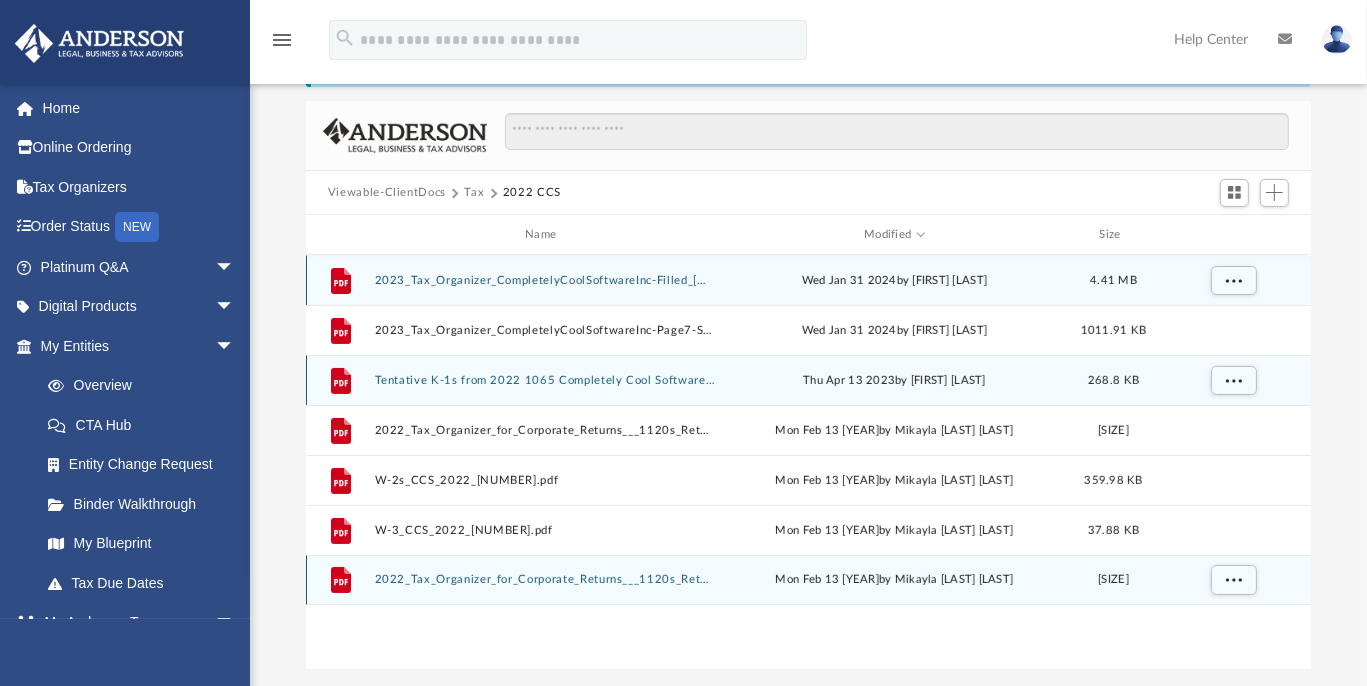 scroll, scrollTop: 100, scrollLeft: 0, axis: vertical 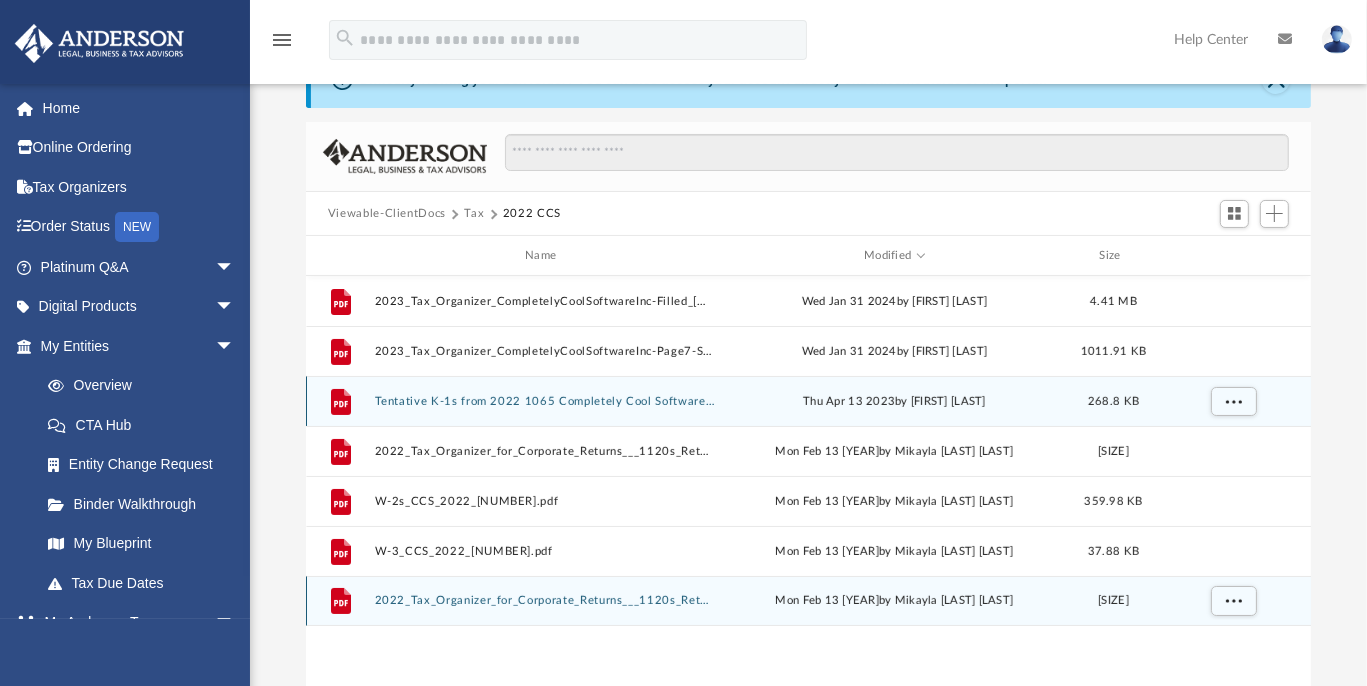 click on "Tax" at bounding box center [474, 214] 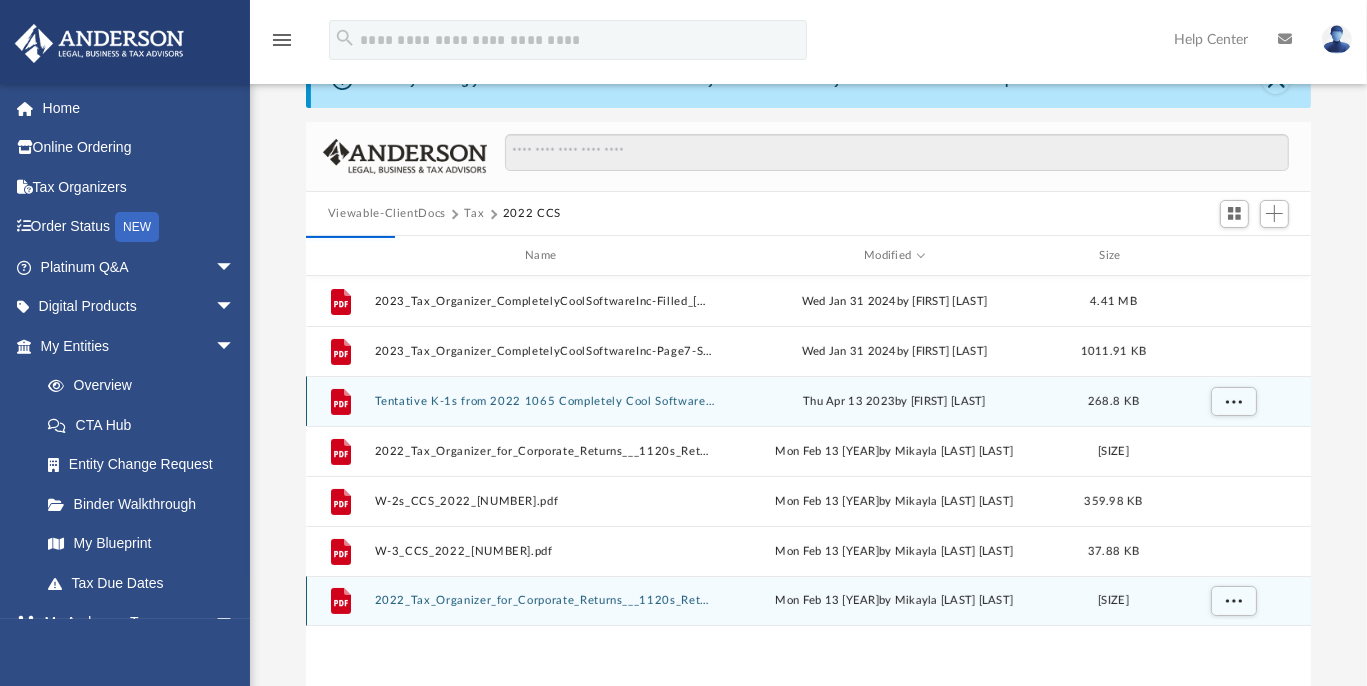 click on "Viewable-ClientDocs" at bounding box center [387, 214] 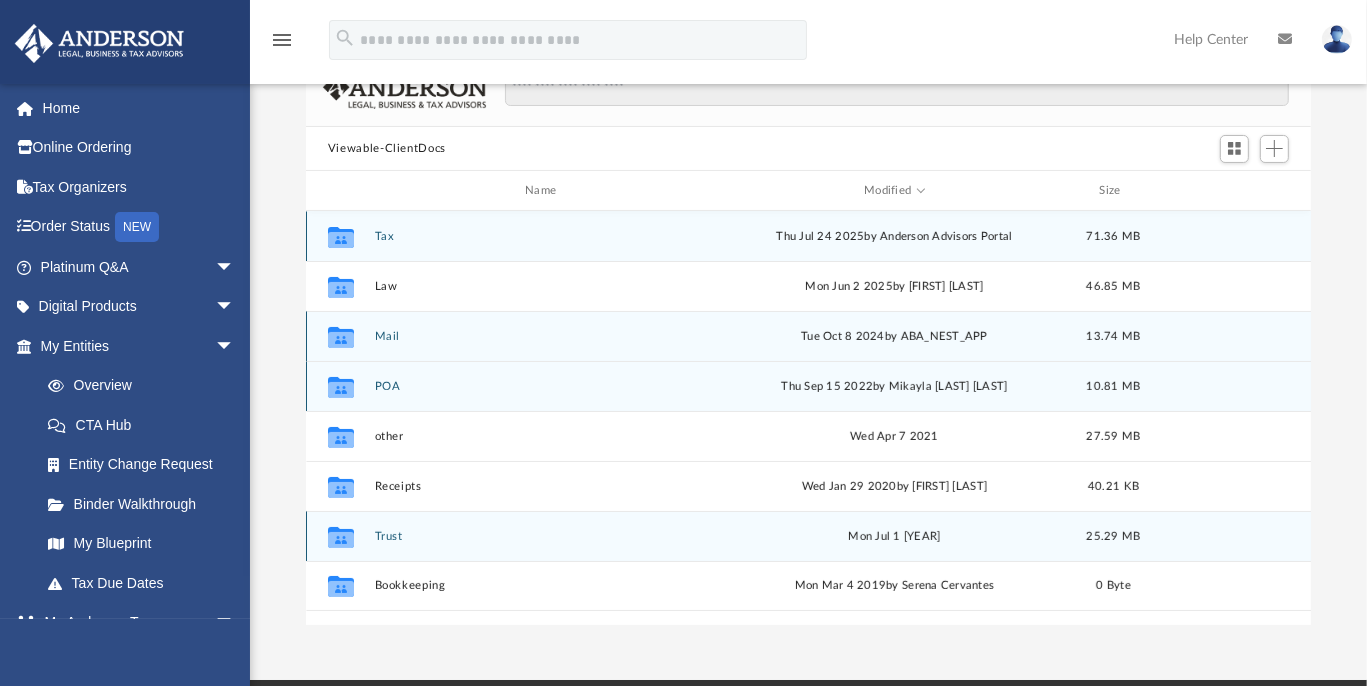 scroll, scrollTop: 200, scrollLeft: 0, axis: vertical 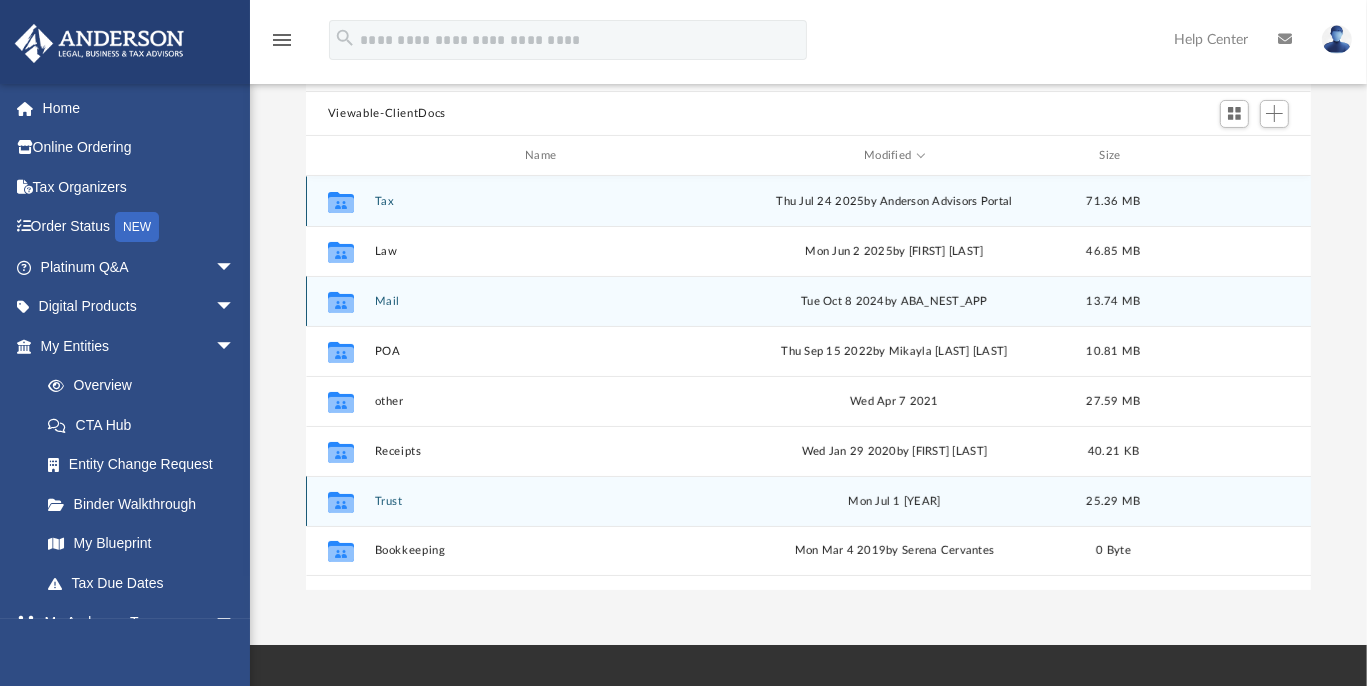 click 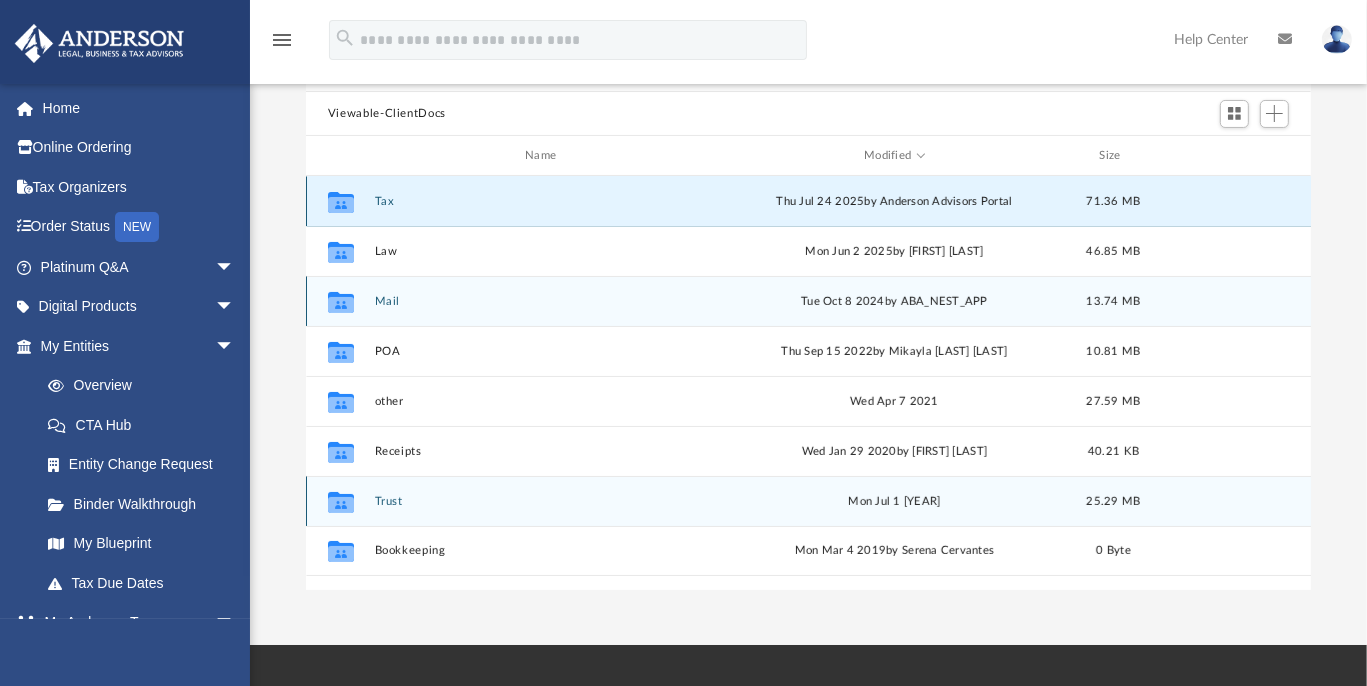 click on "Tax" at bounding box center (544, 201) 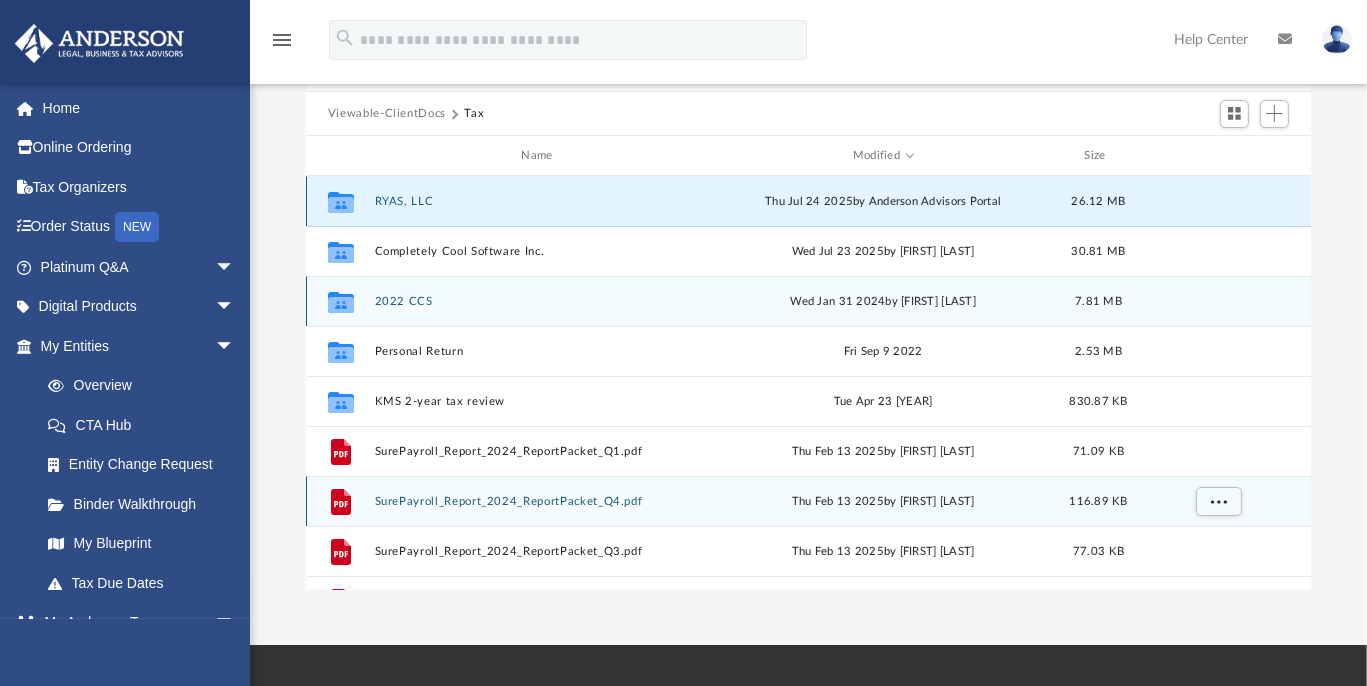 click on "RYAS, LLC" at bounding box center (540, 201) 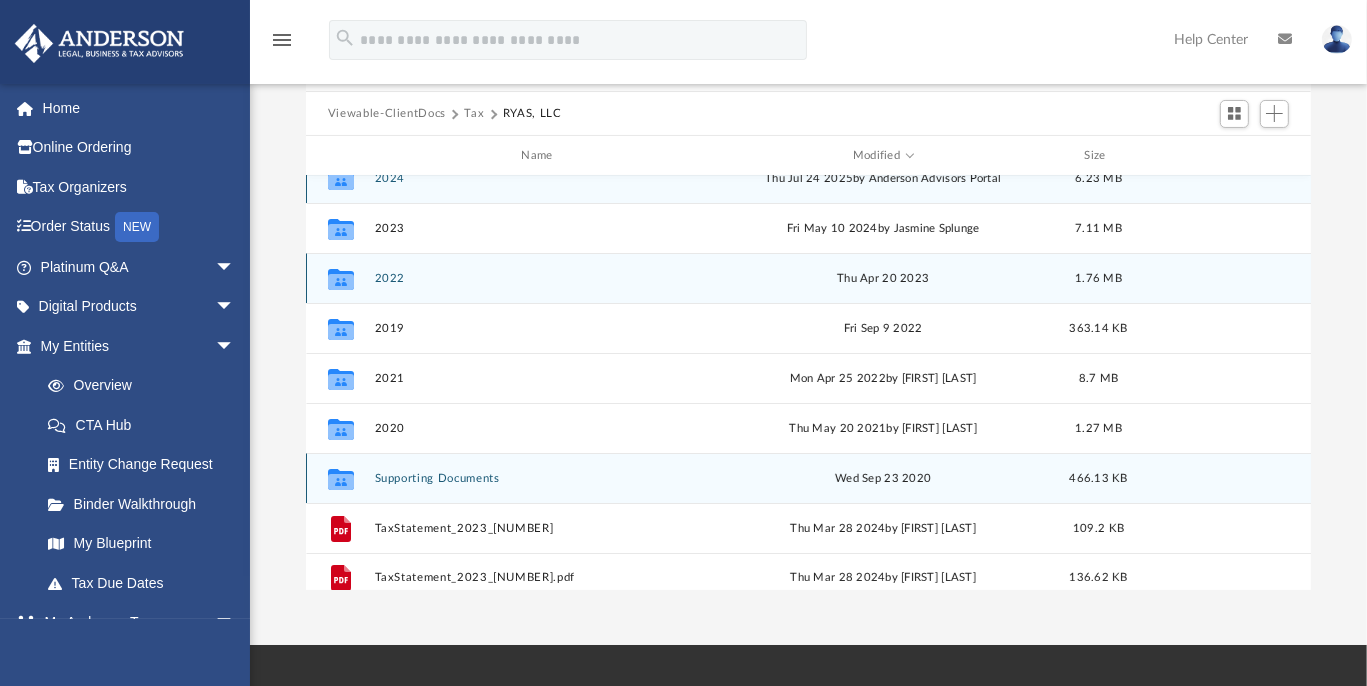 scroll, scrollTop: 36, scrollLeft: 0, axis: vertical 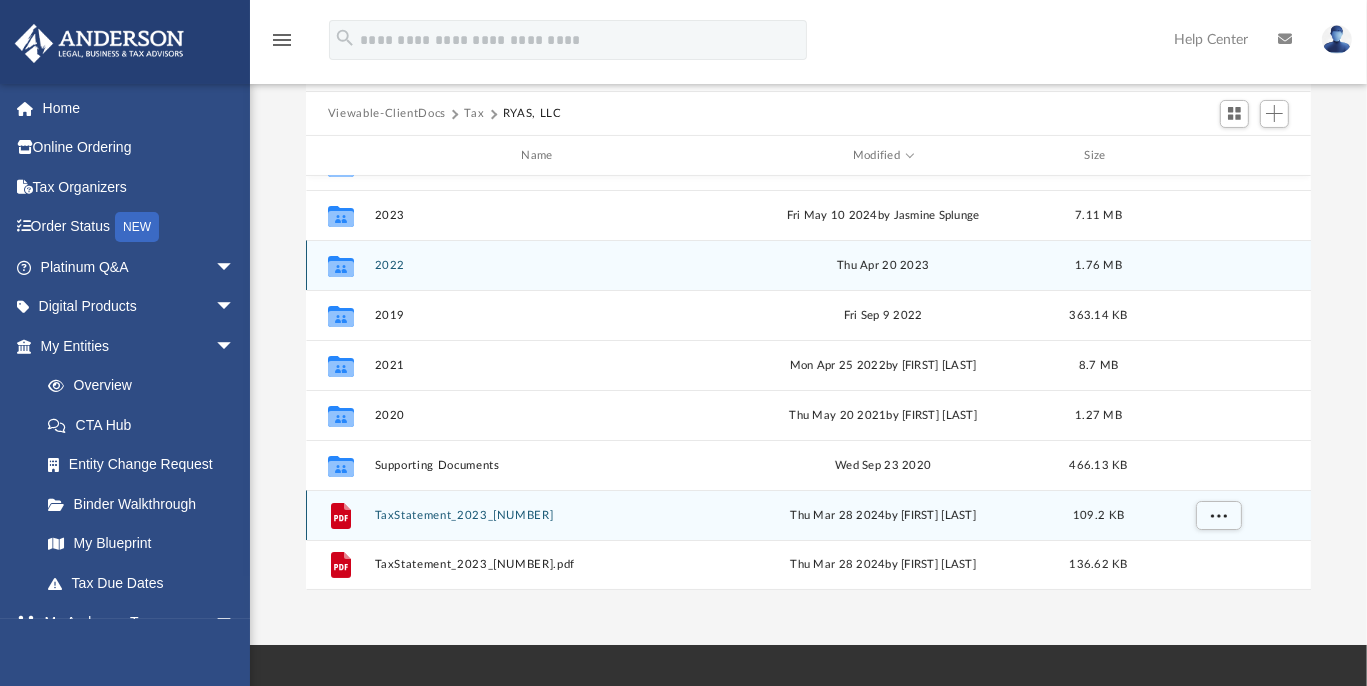 click on "TaxStatement_2023_[NUMBER]" at bounding box center (540, 515) 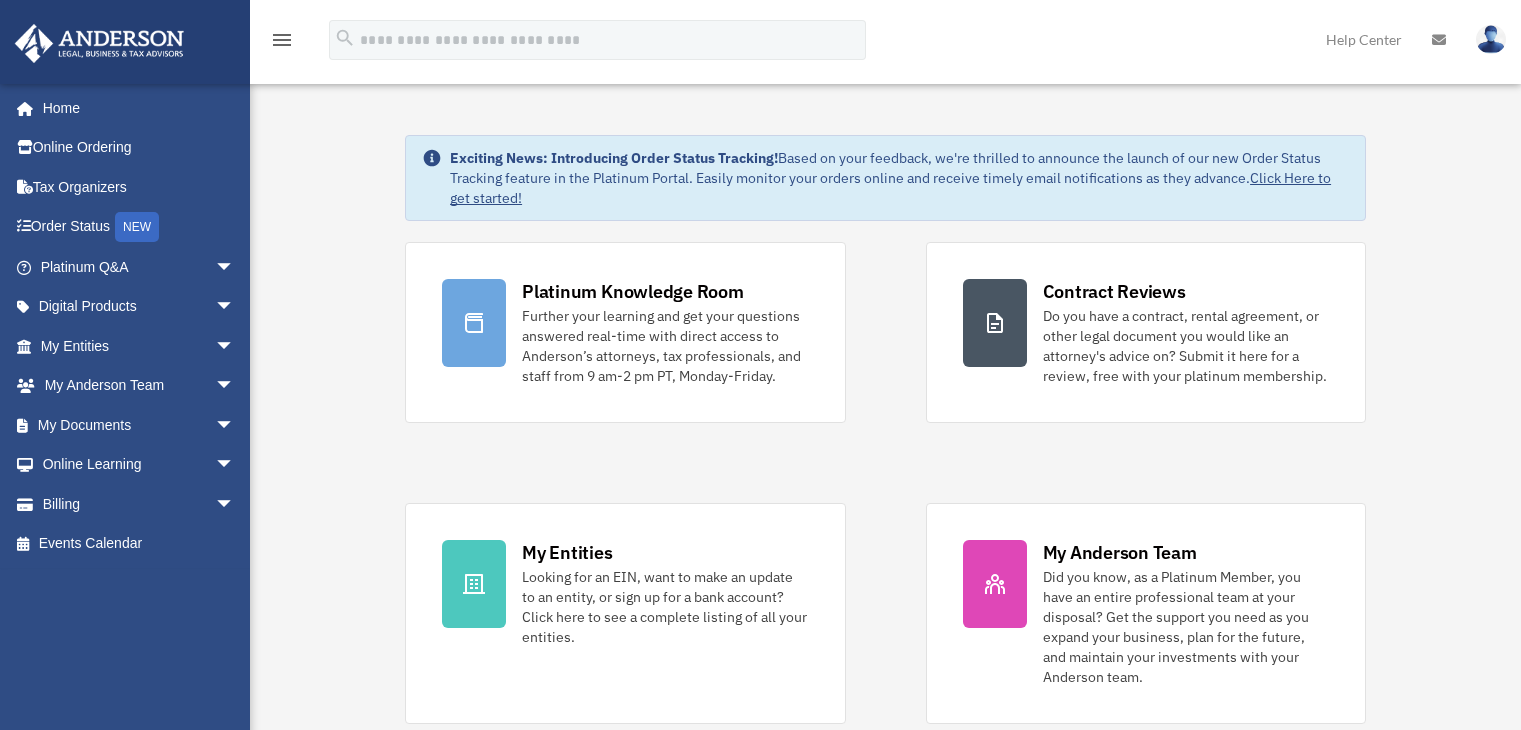scroll, scrollTop: 0, scrollLeft: 0, axis: both 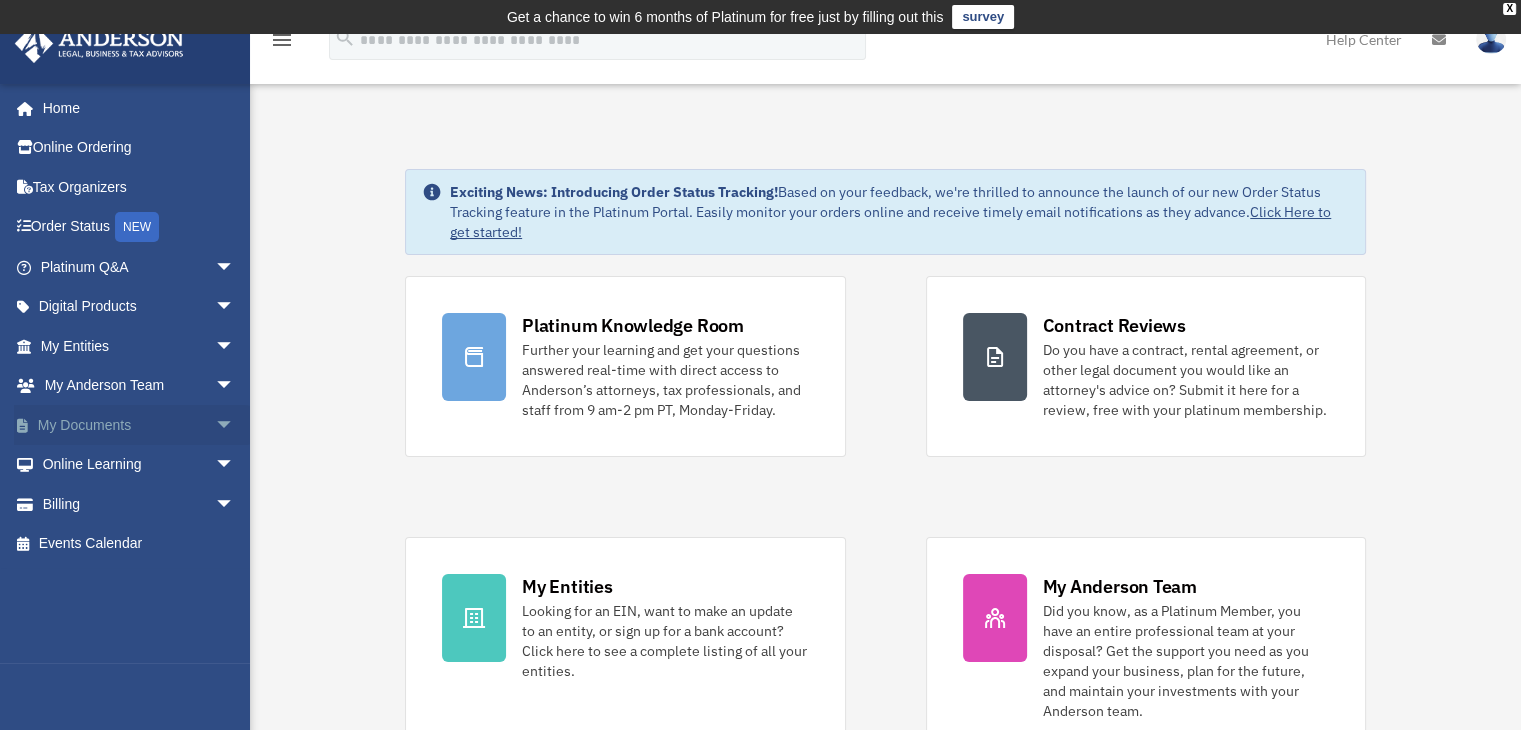 click on "My Documents arrow_drop_down" at bounding box center (139, 425) 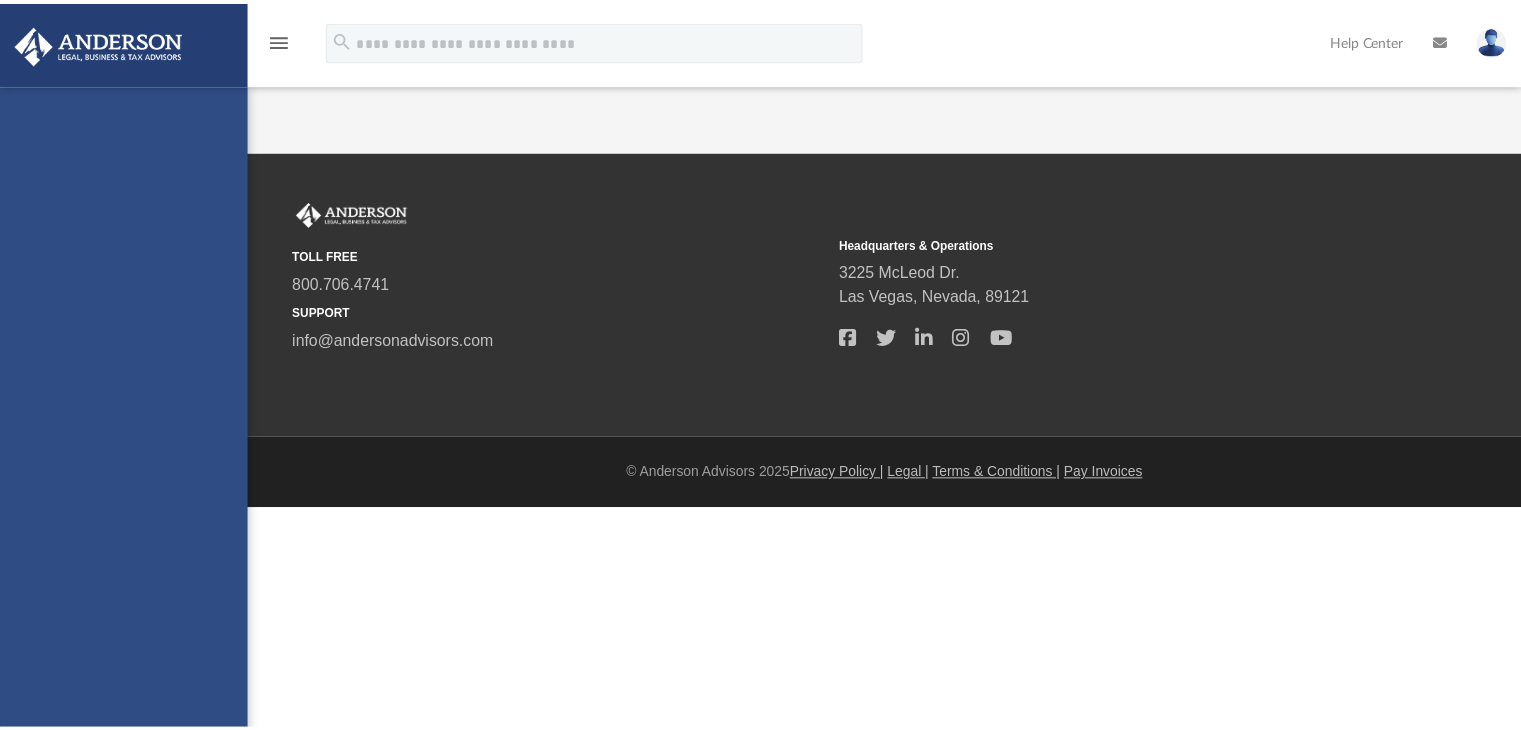 scroll, scrollTop: 0, scrollLeft: 0, axis: both 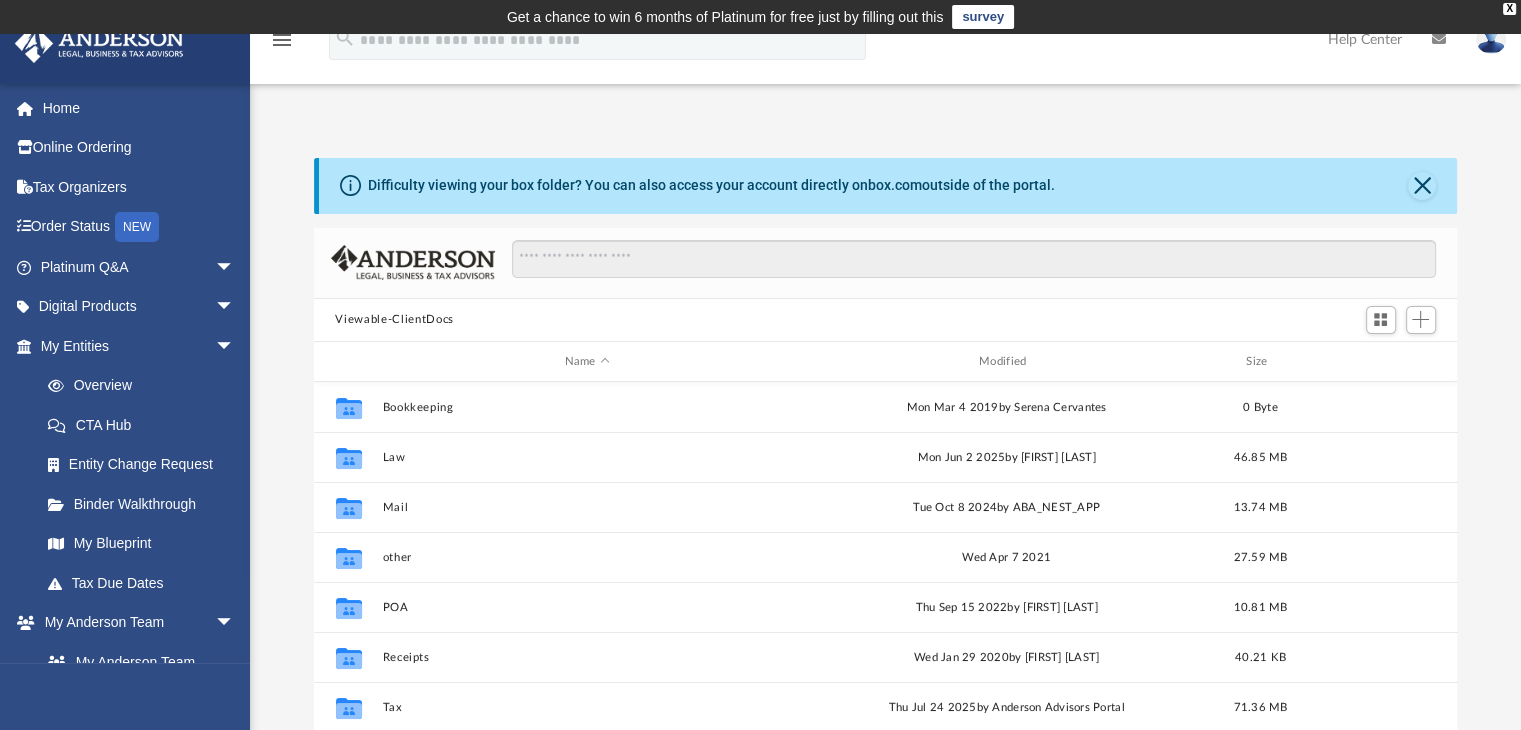 click on "Viewable-ClientDocs" at bounding box center [394, 320] 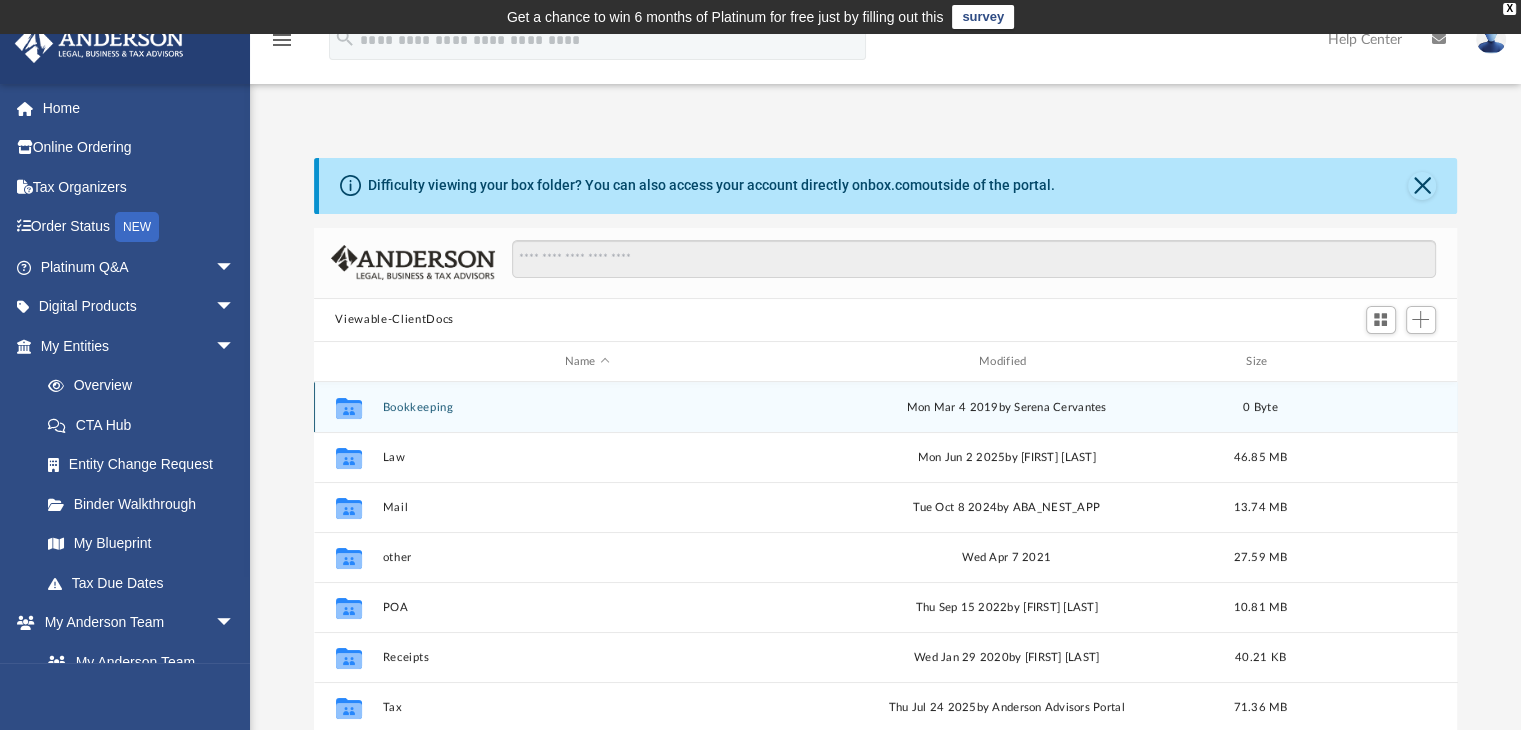 scroll, scrollTop: 100, scrollLeft: 0, axis: vertical 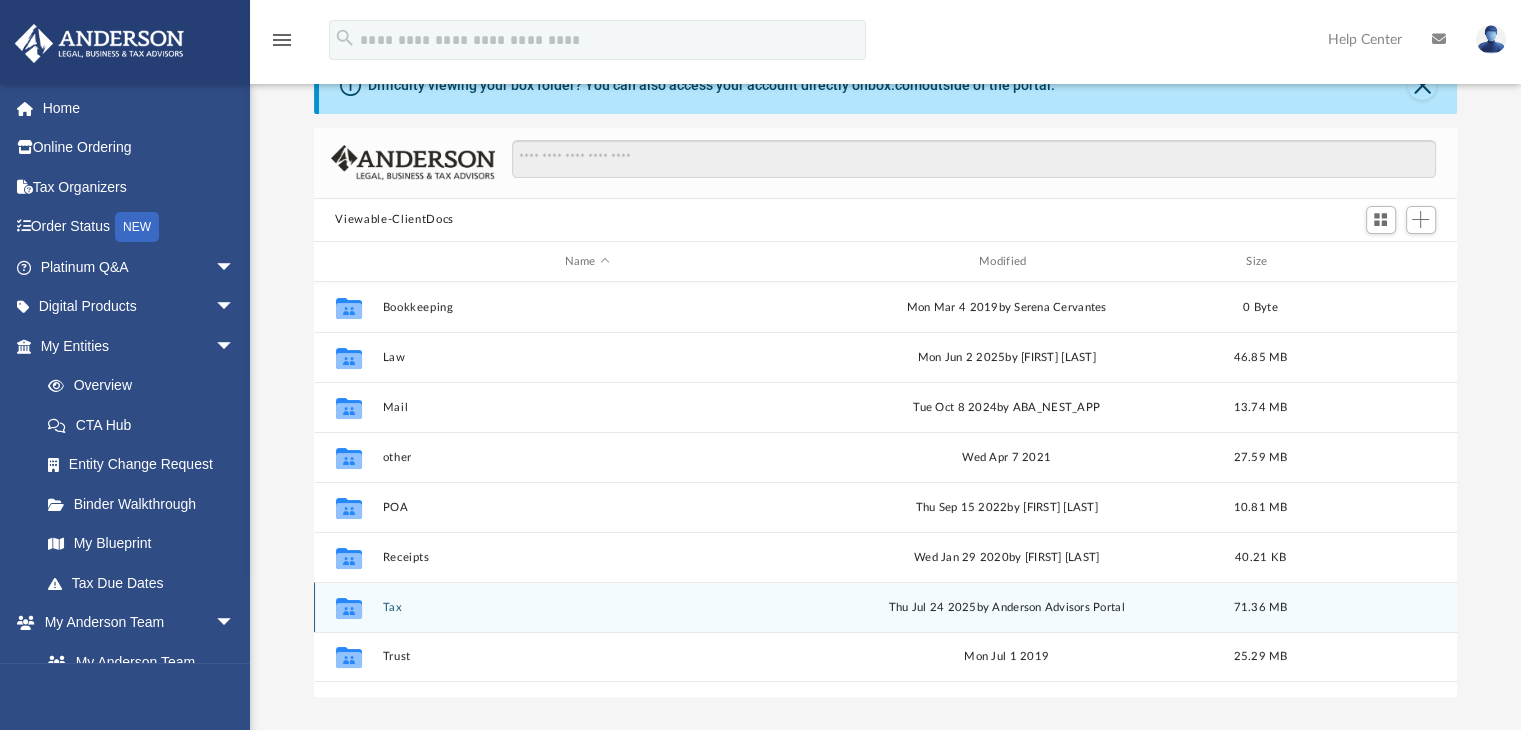 click 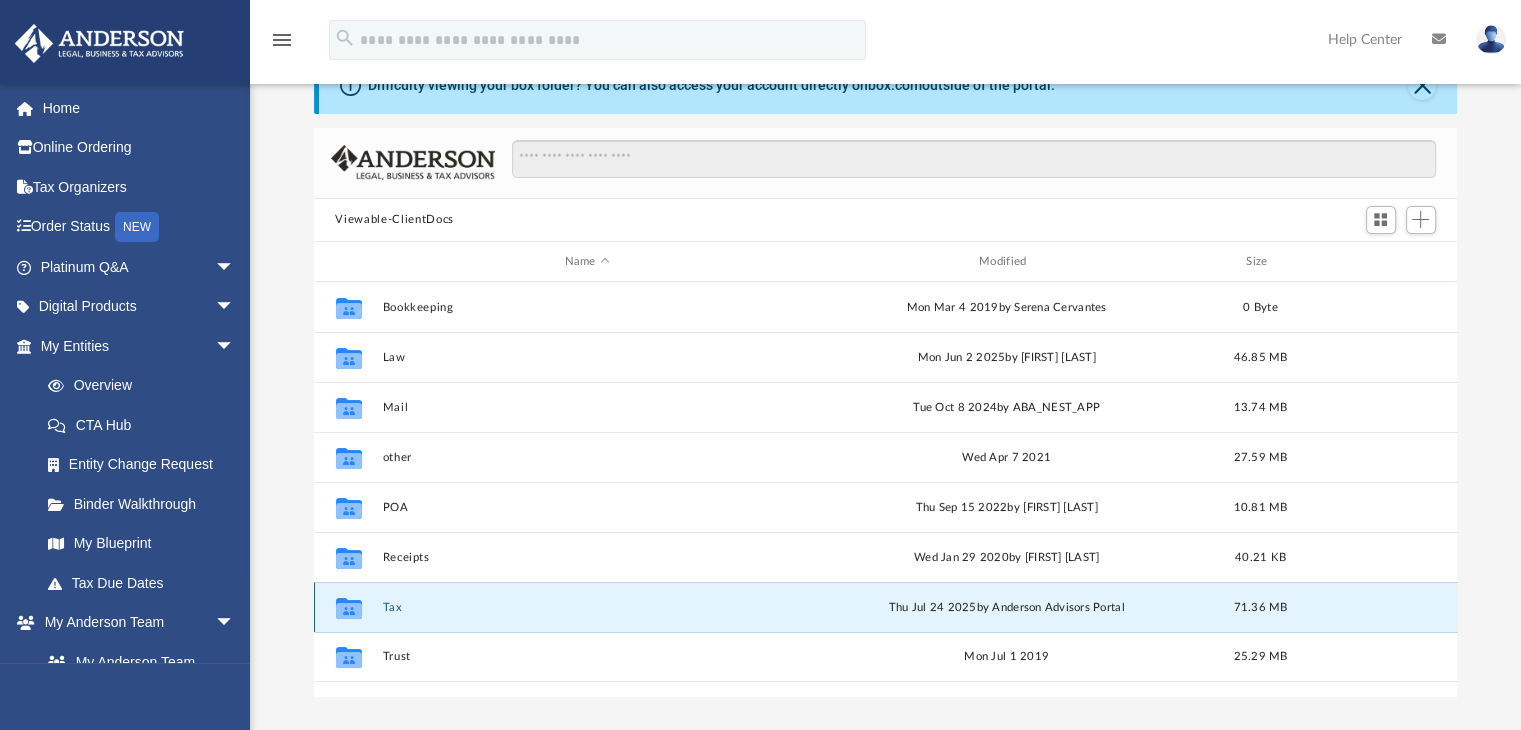 click on "Tax" at bounding box center (587, 607) 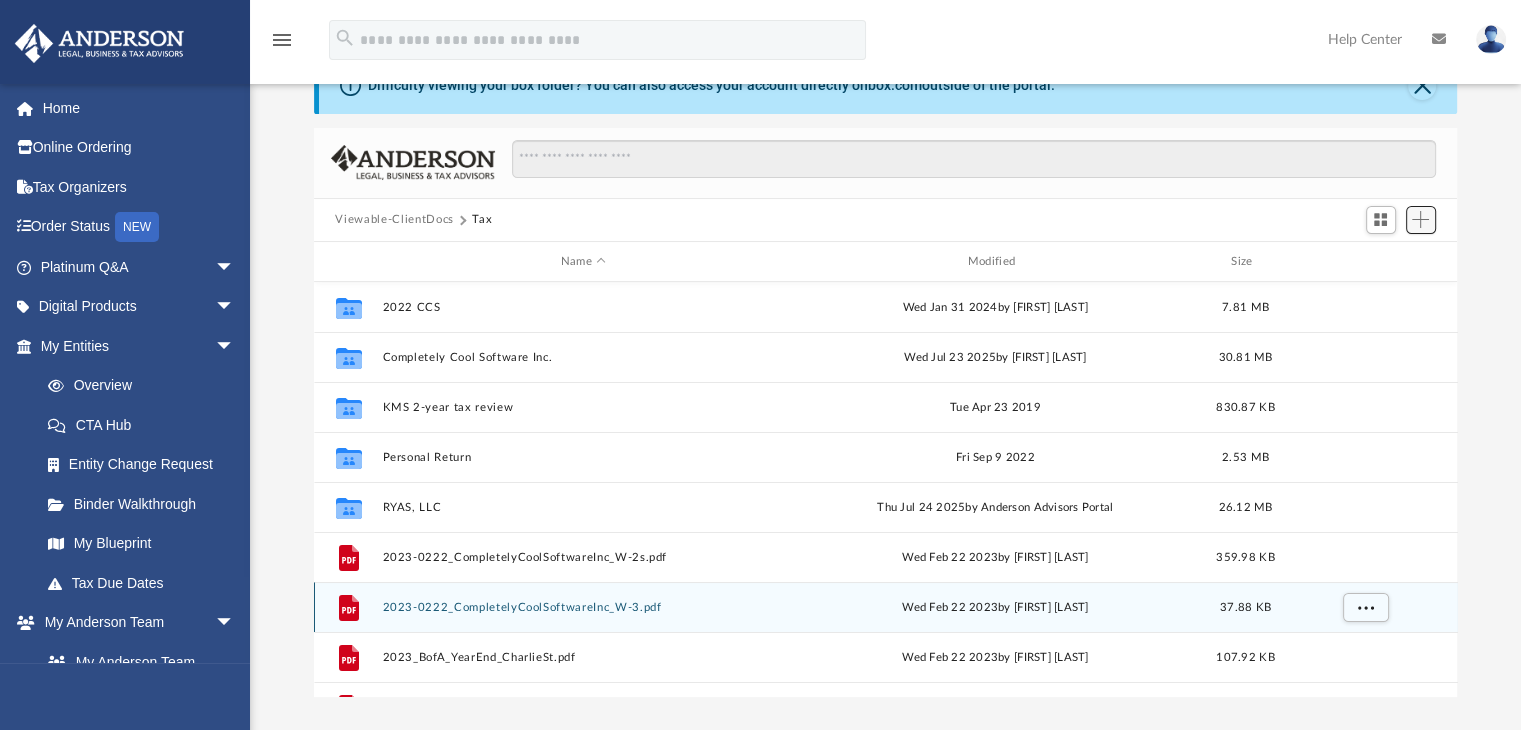 click at bounding box center (1420, 219) 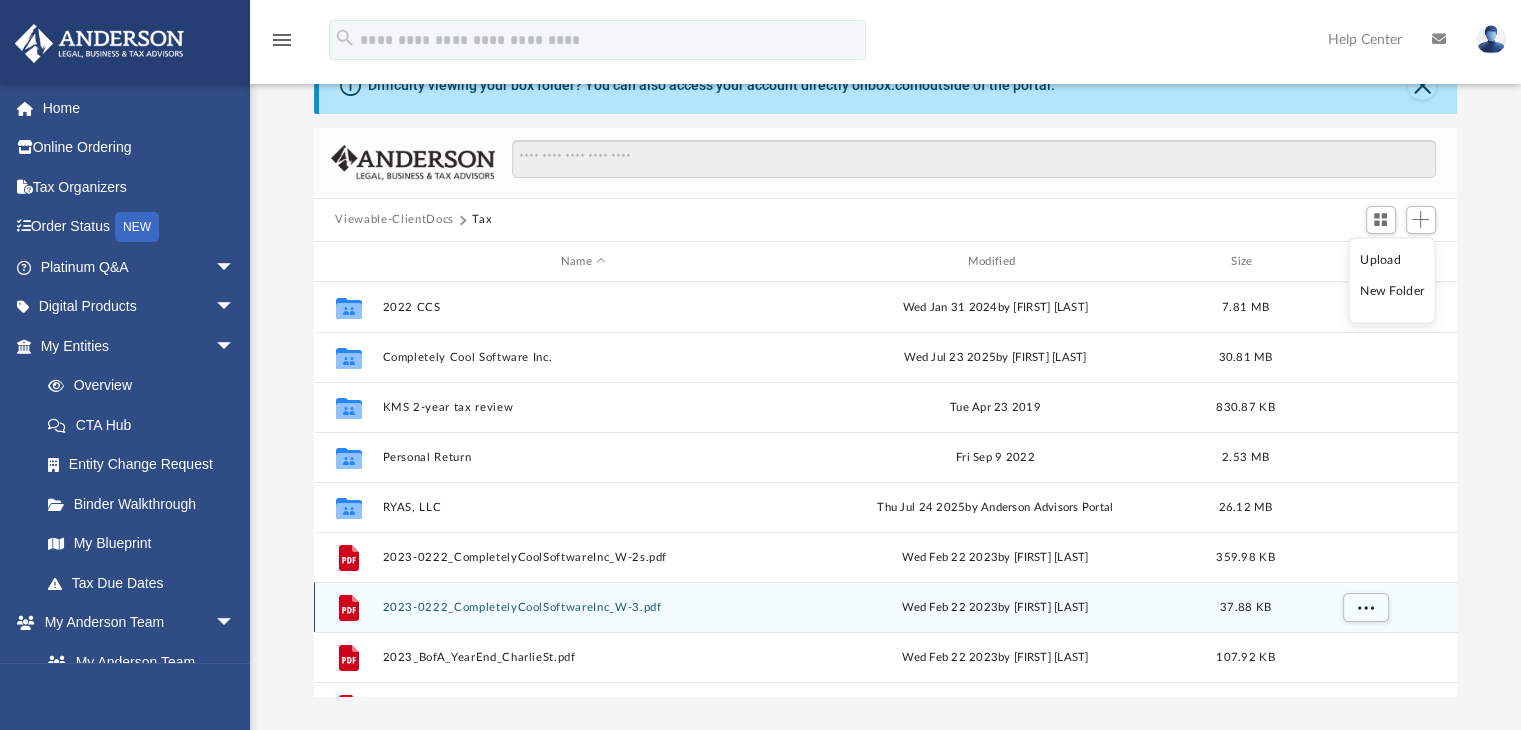 click on "Upload" at bounding box center (1392, 259) 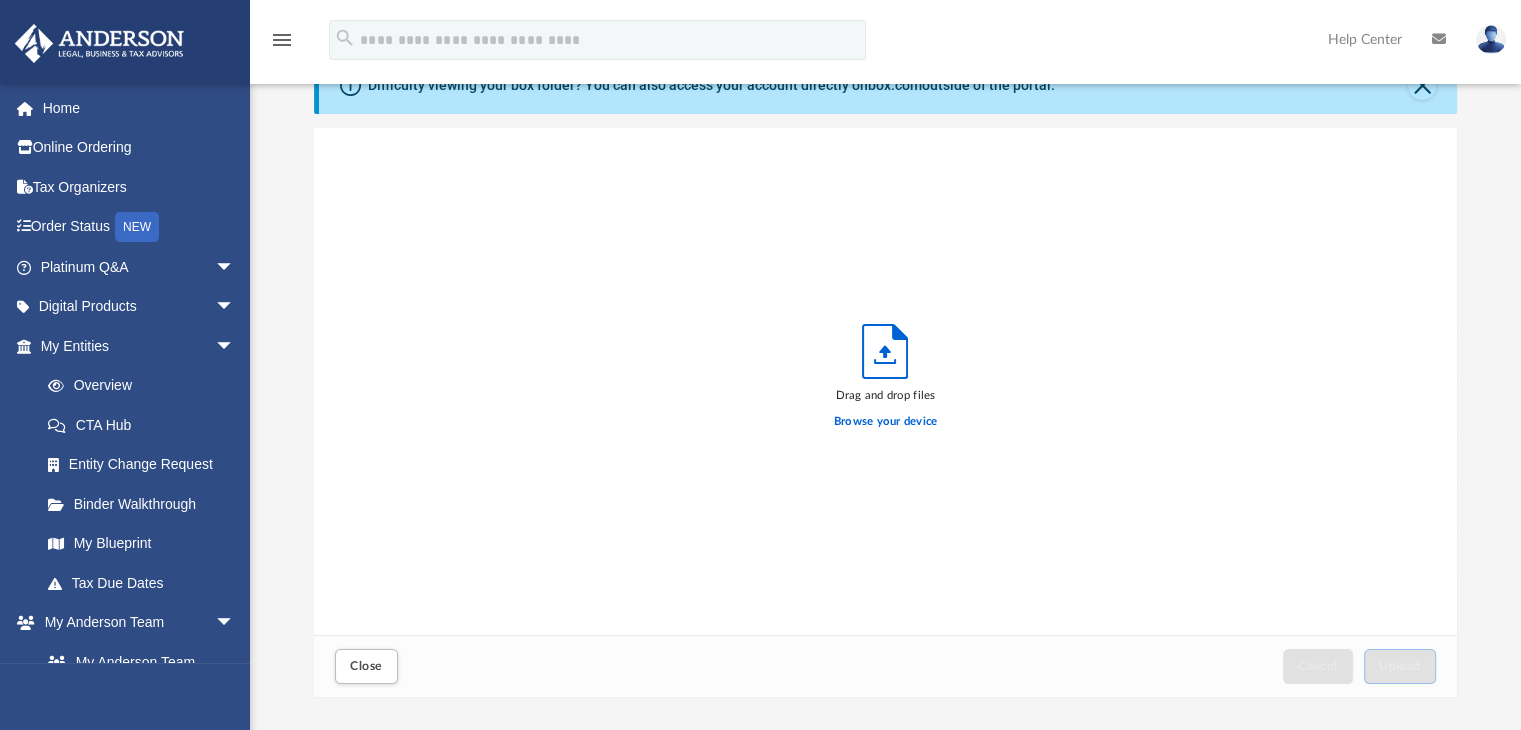 scroll, scrollTop: 16, scrollLeft: 16, axis: both 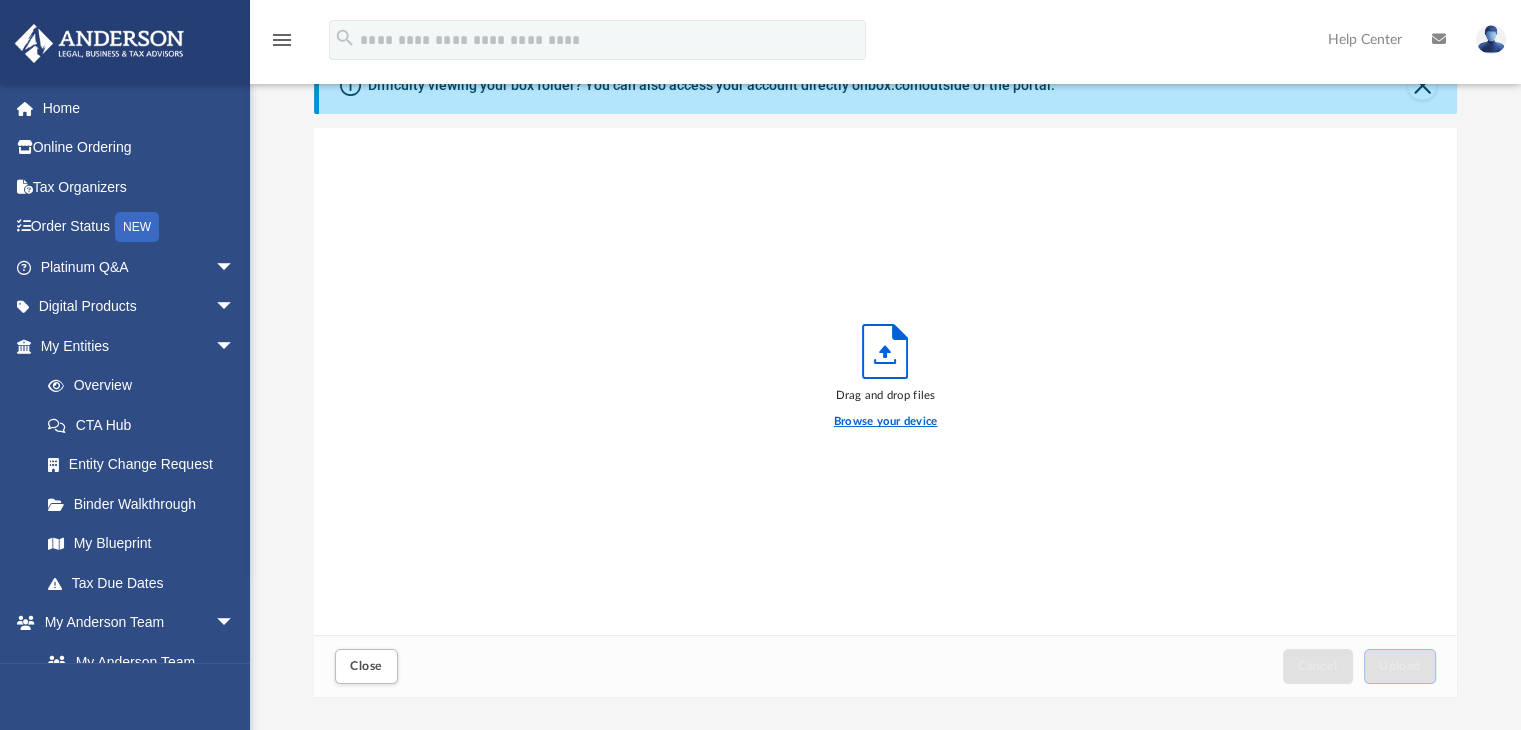 click on "Browse your device" at bounding box center [886, 422] 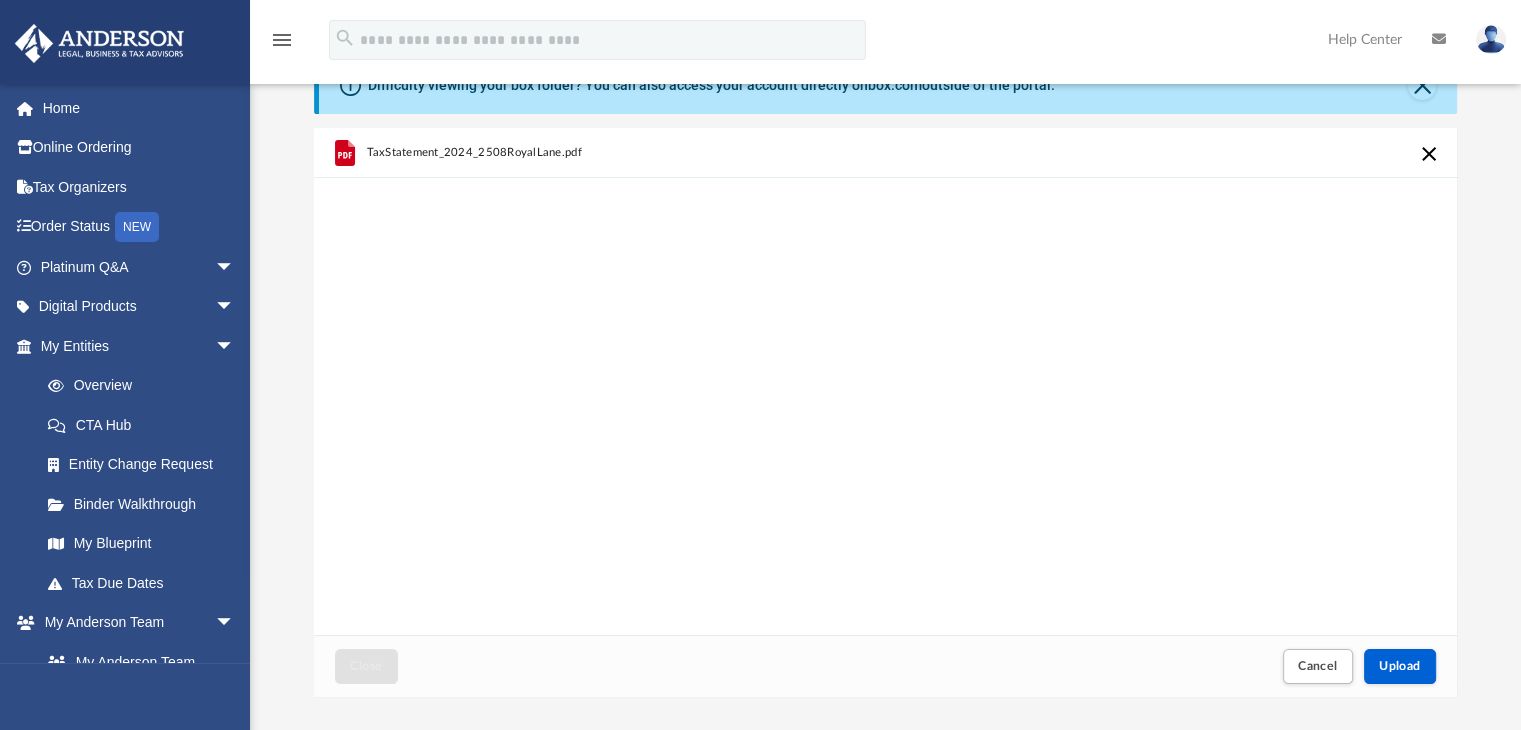 scroll, scrollTop: 167, scrollLeft: 0, axis: vertical 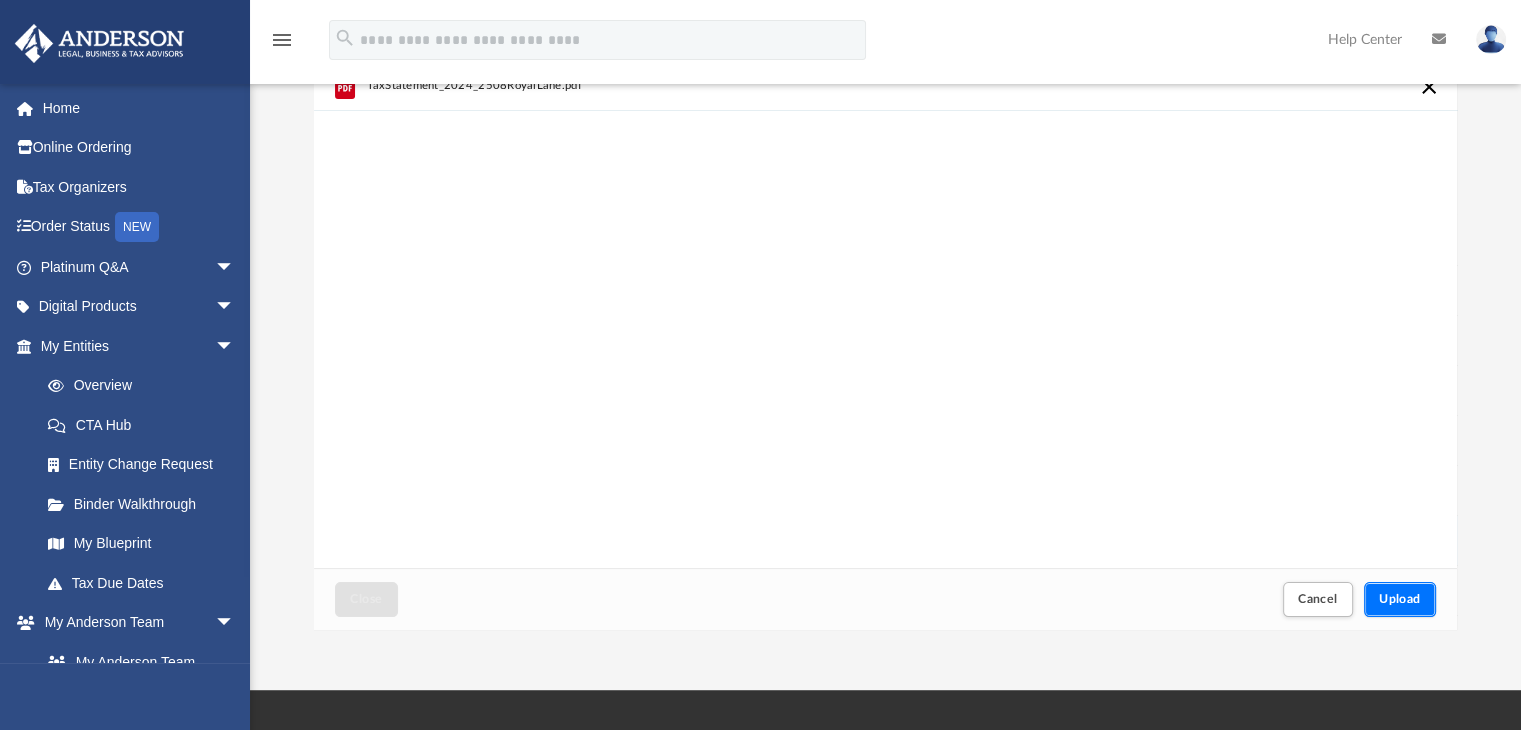 click on "Upload" at bounding box center [1400, 599] 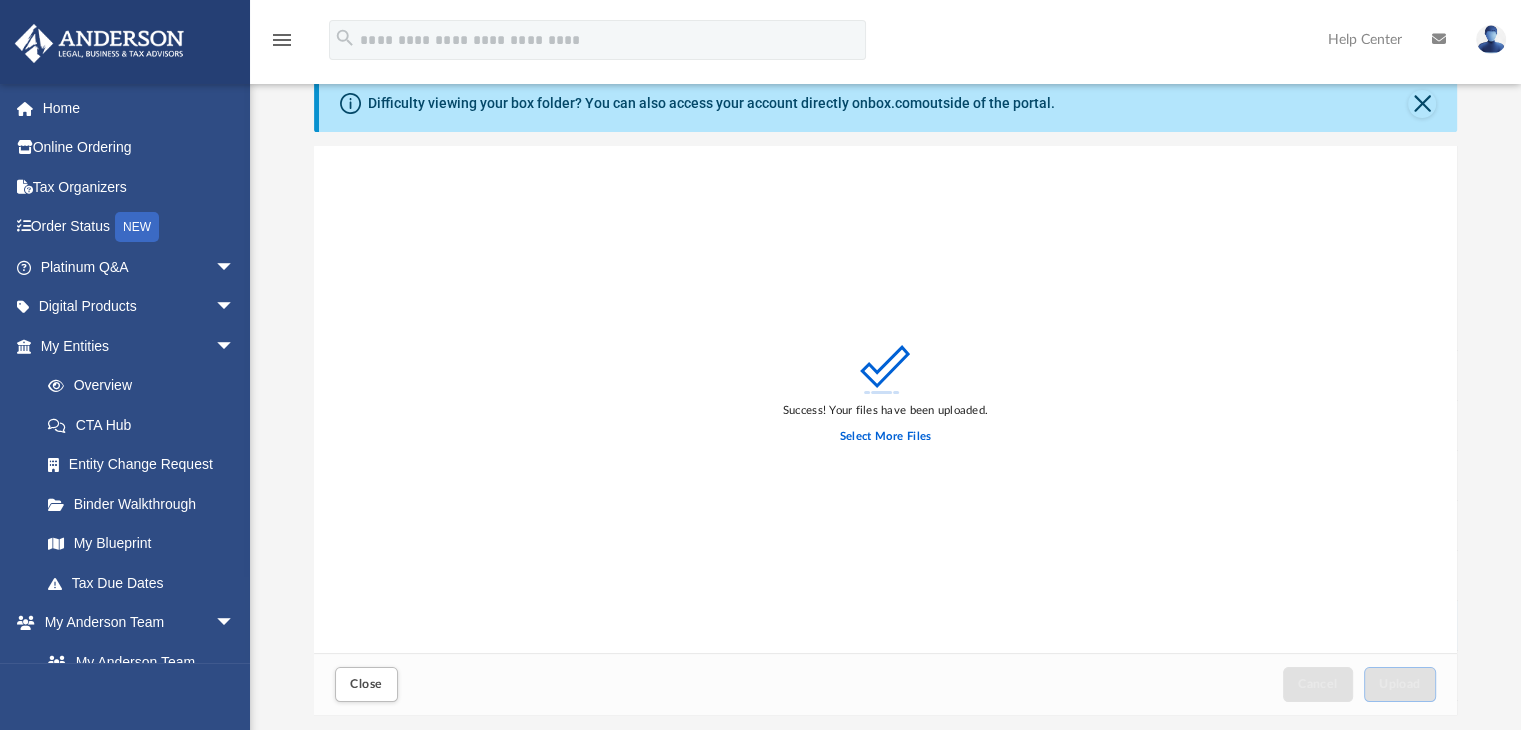 scroll, scrollTop: 0, scrollLeft: 0, axis: both 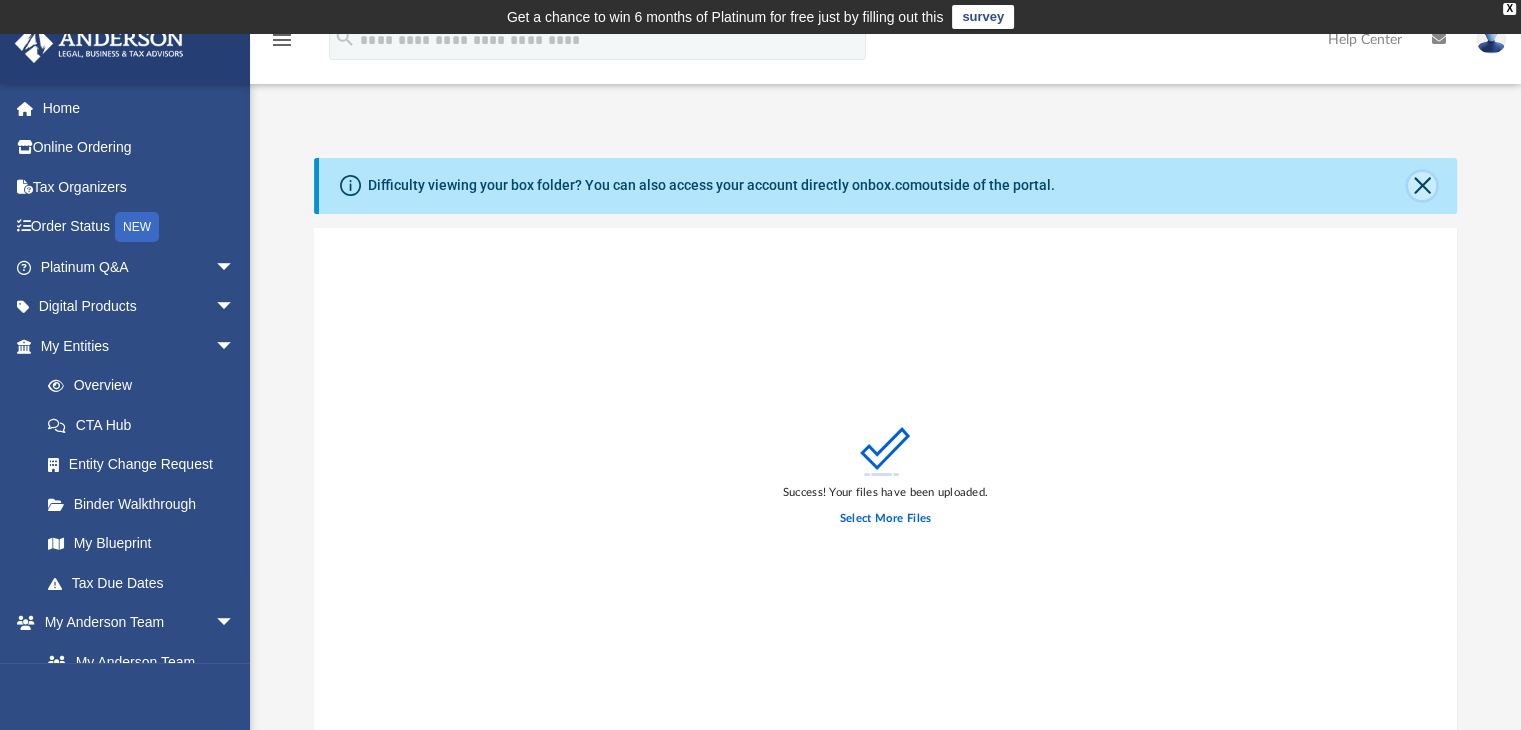 click 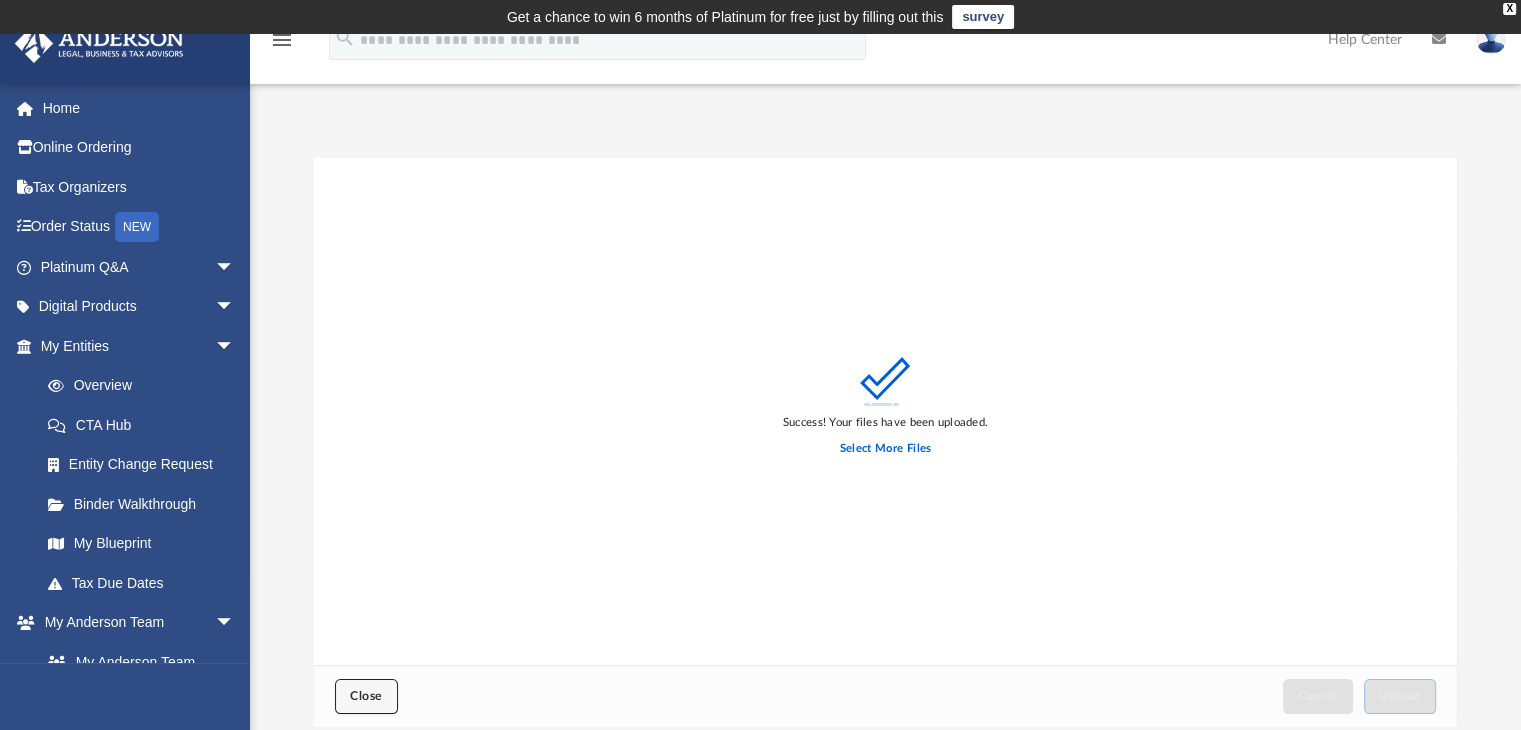click on "Close" at bounding box center (366, 696) 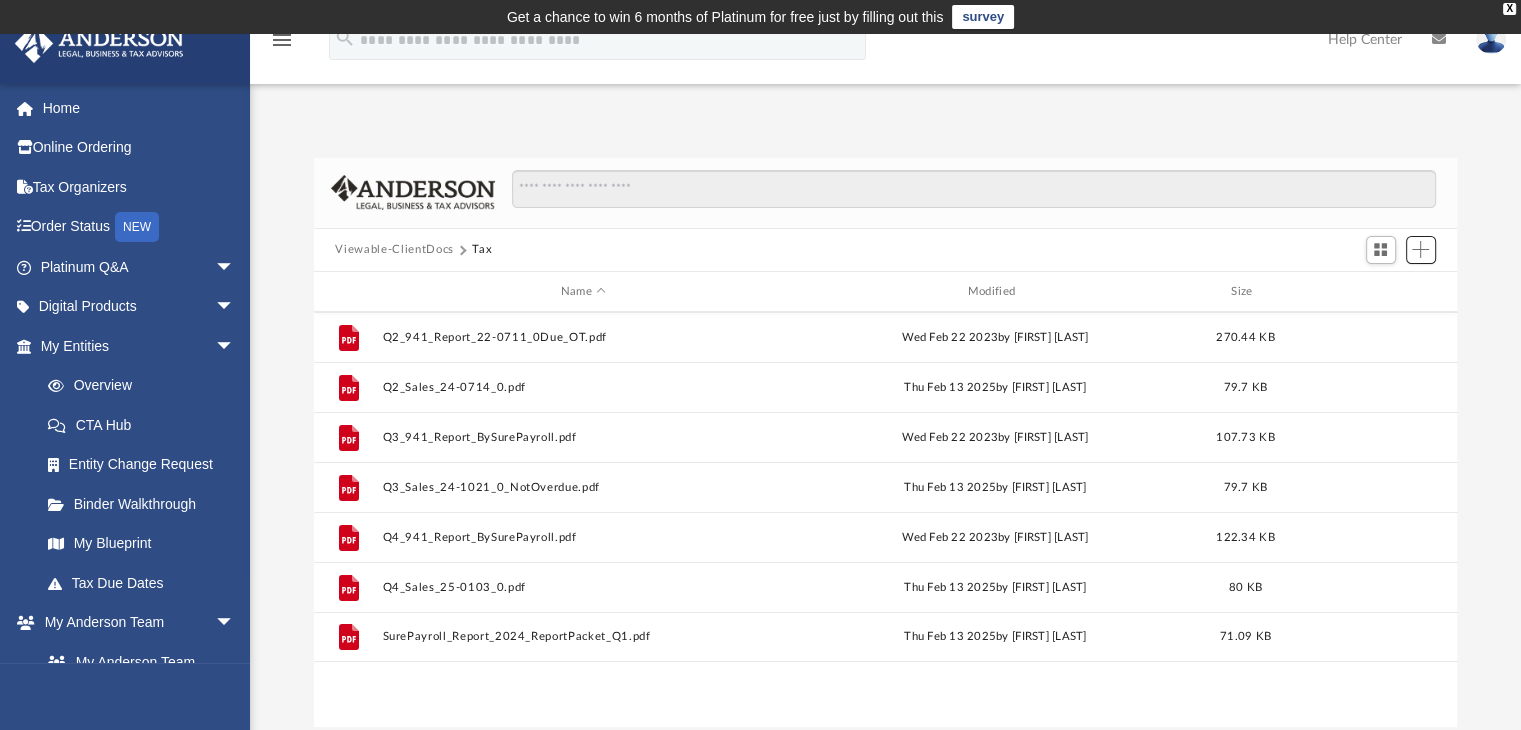 scroll, scrollTop: 300, scrollLeft: 0, axis: vertical 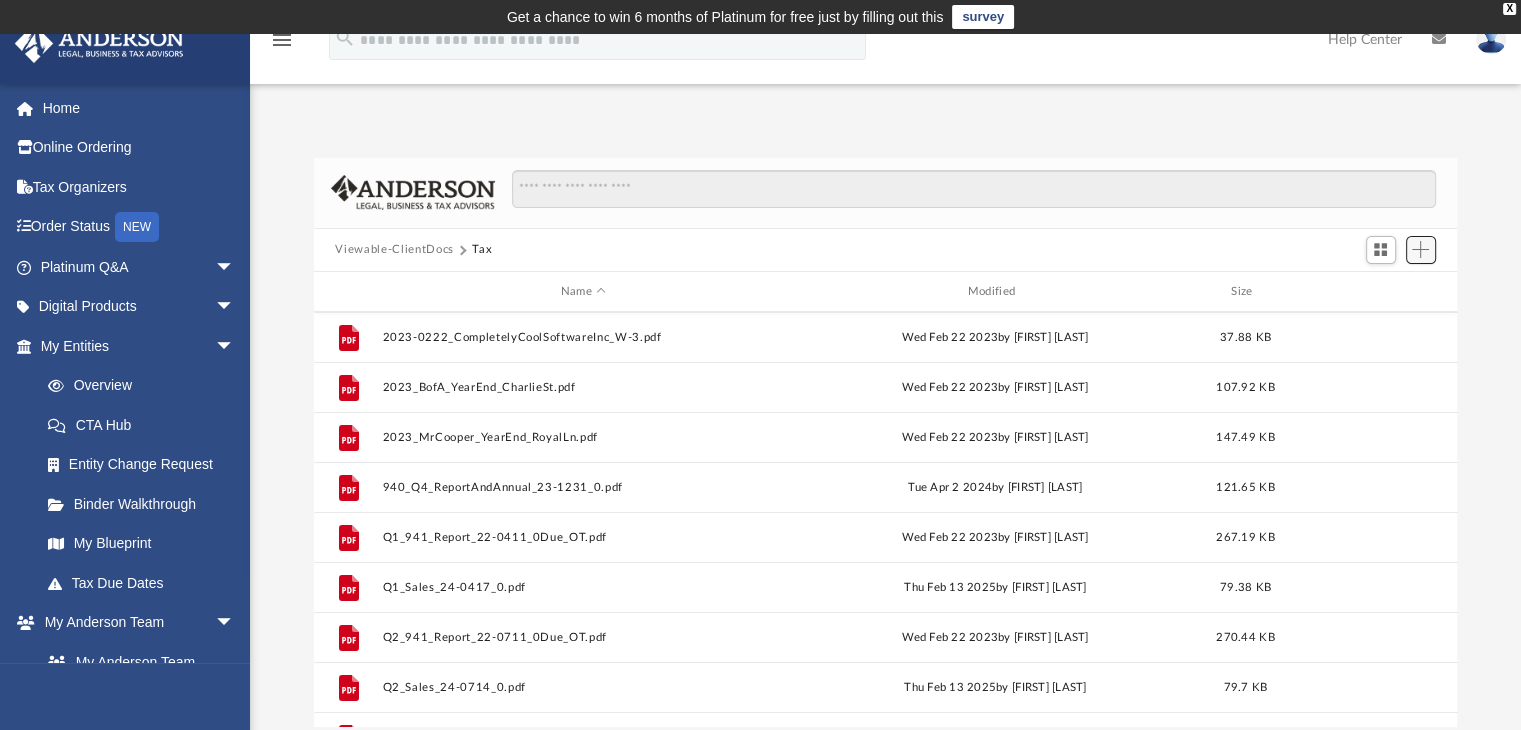 click at bounding box center [1420, 249] 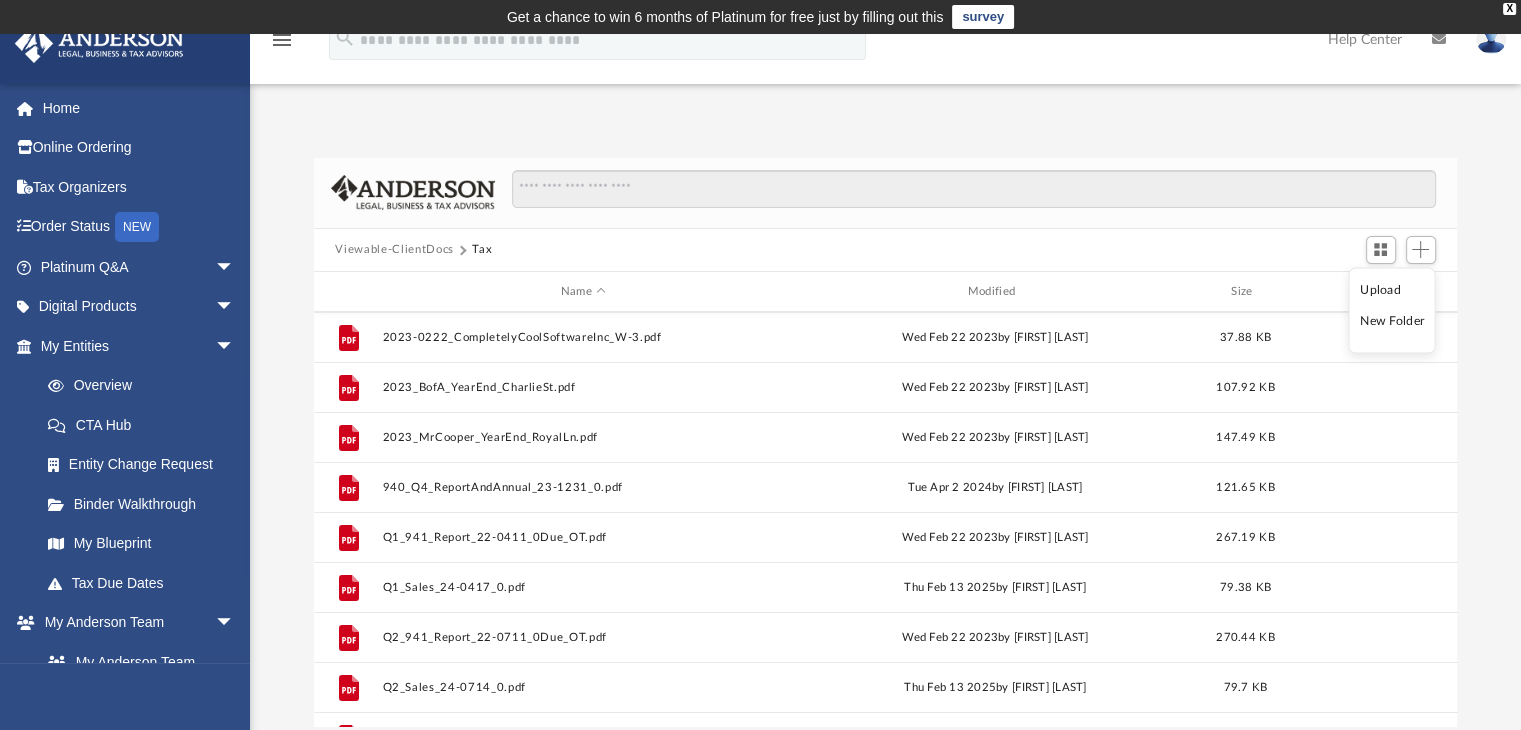 click on "Upload" at bounding box center [1392, 289] 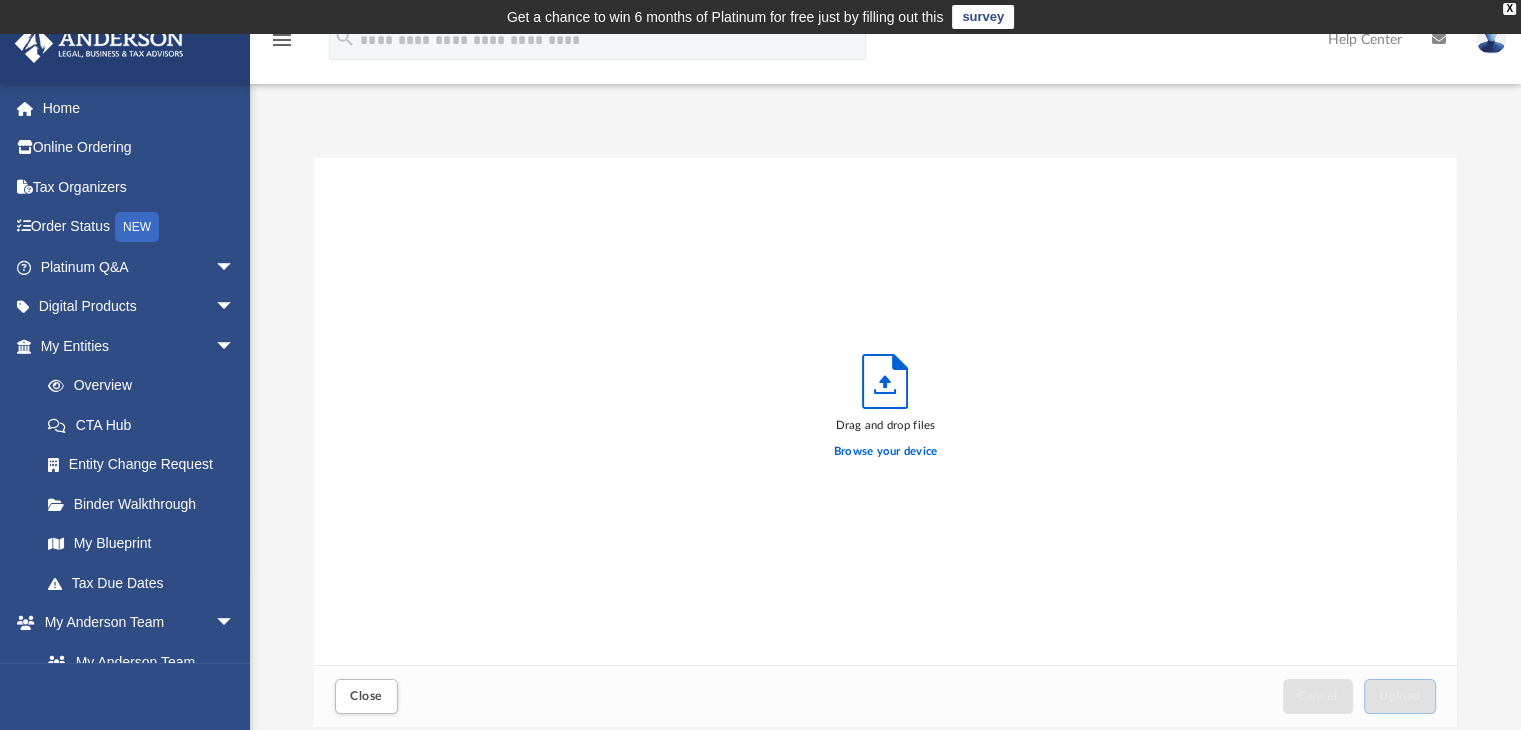 scroll, scrollTop: 16, scrollLeft: 16, axis: both 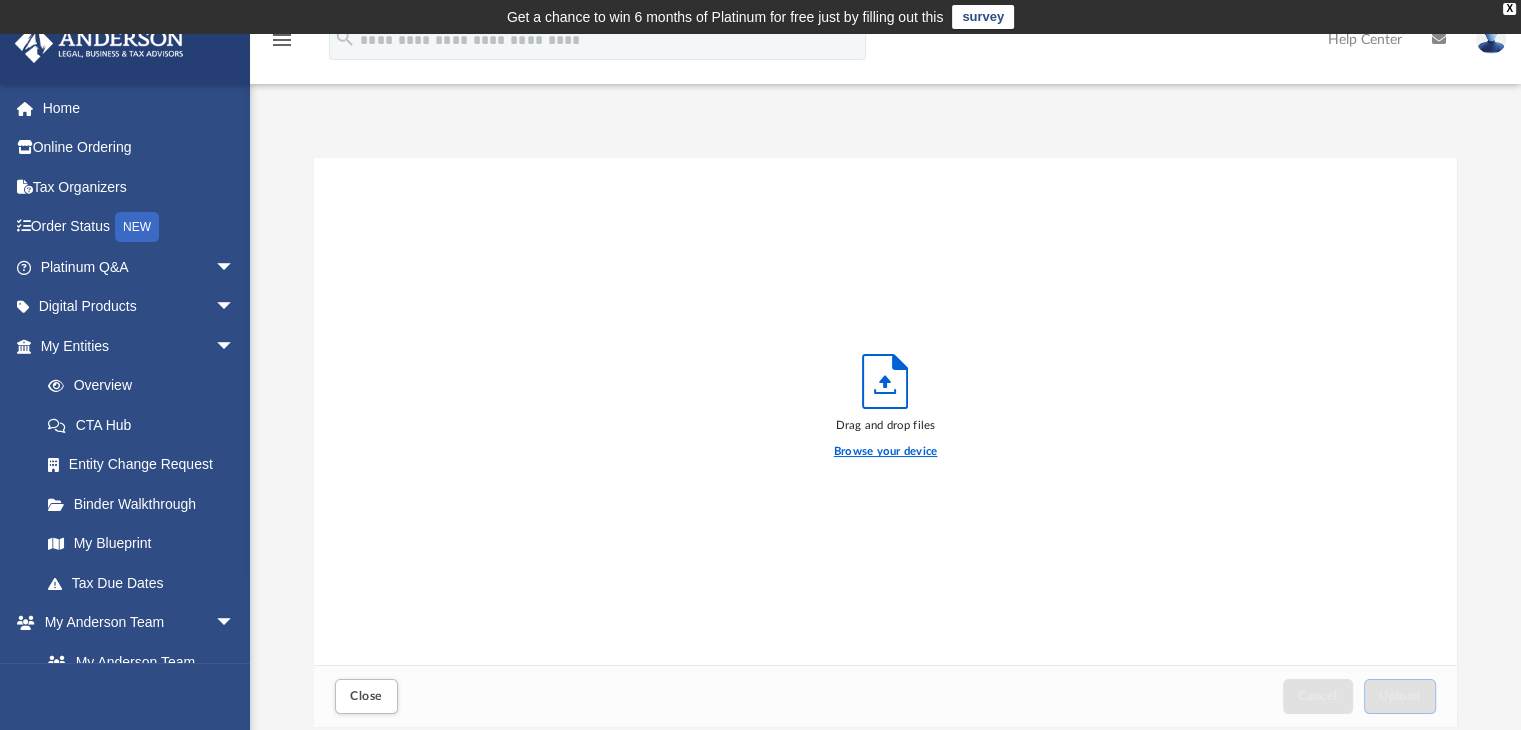 click on "Browse your device" at bounding box center (886, 452) 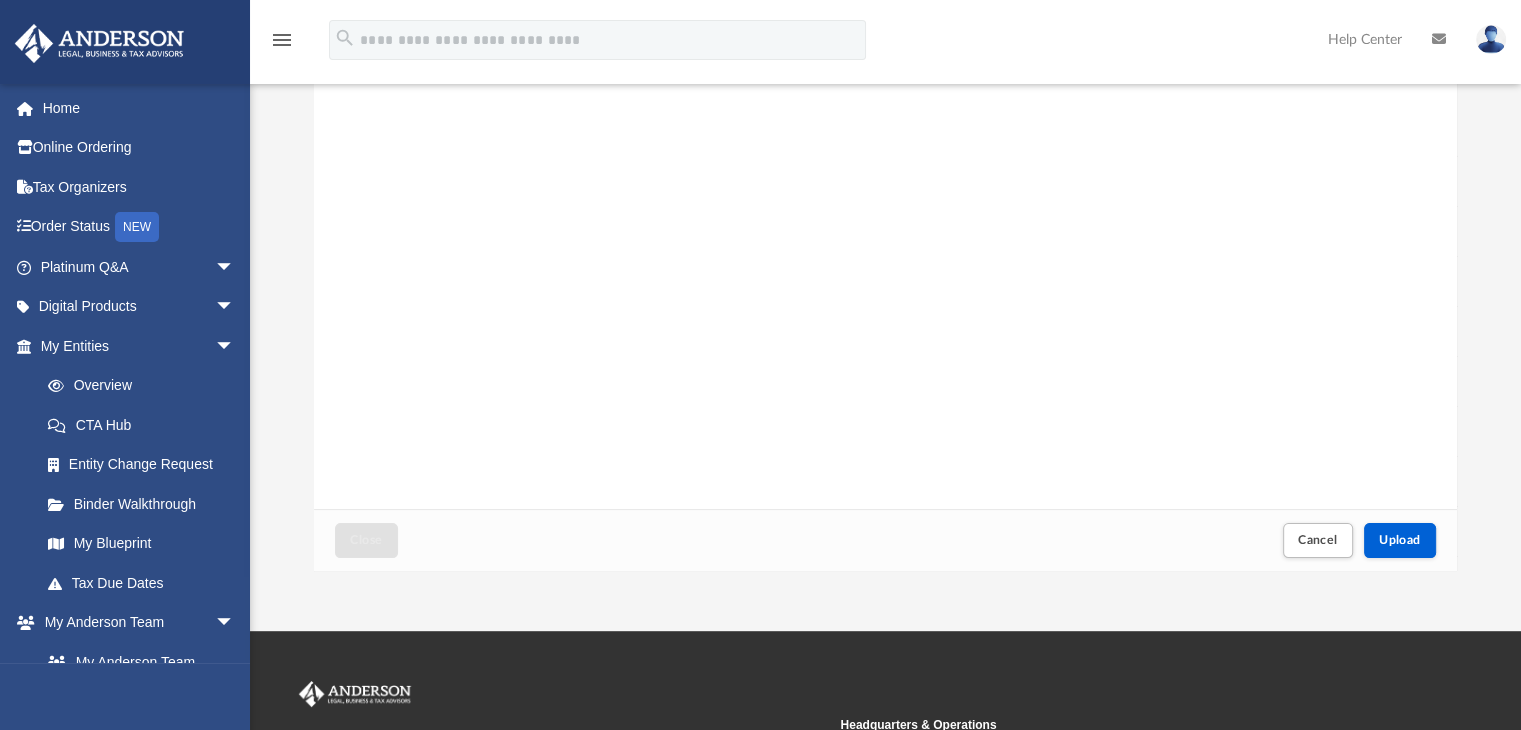 scroll, scrollTop: 172, scrollLeft: 0, axis: vertical 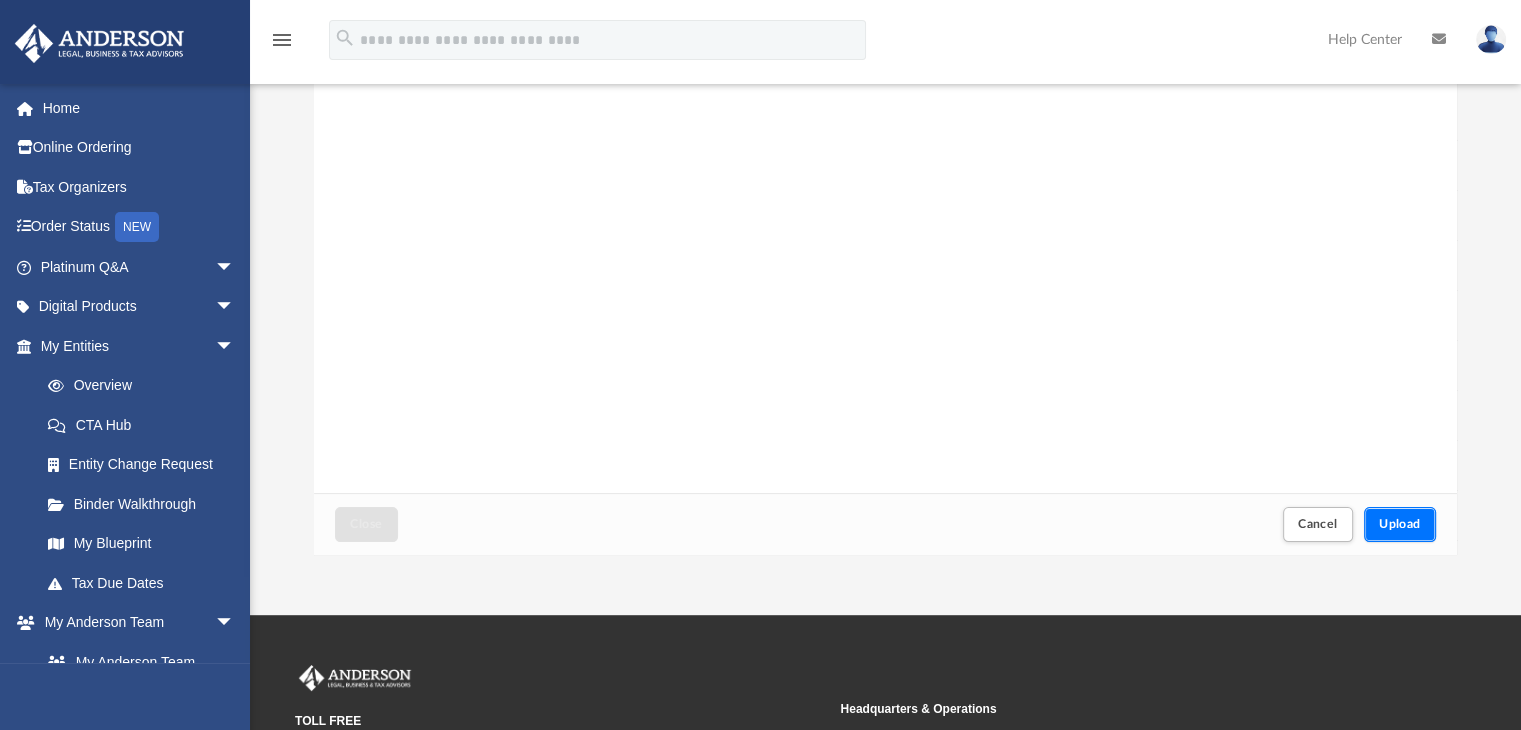 click on "Upload" at bounding box center (1400, 524) 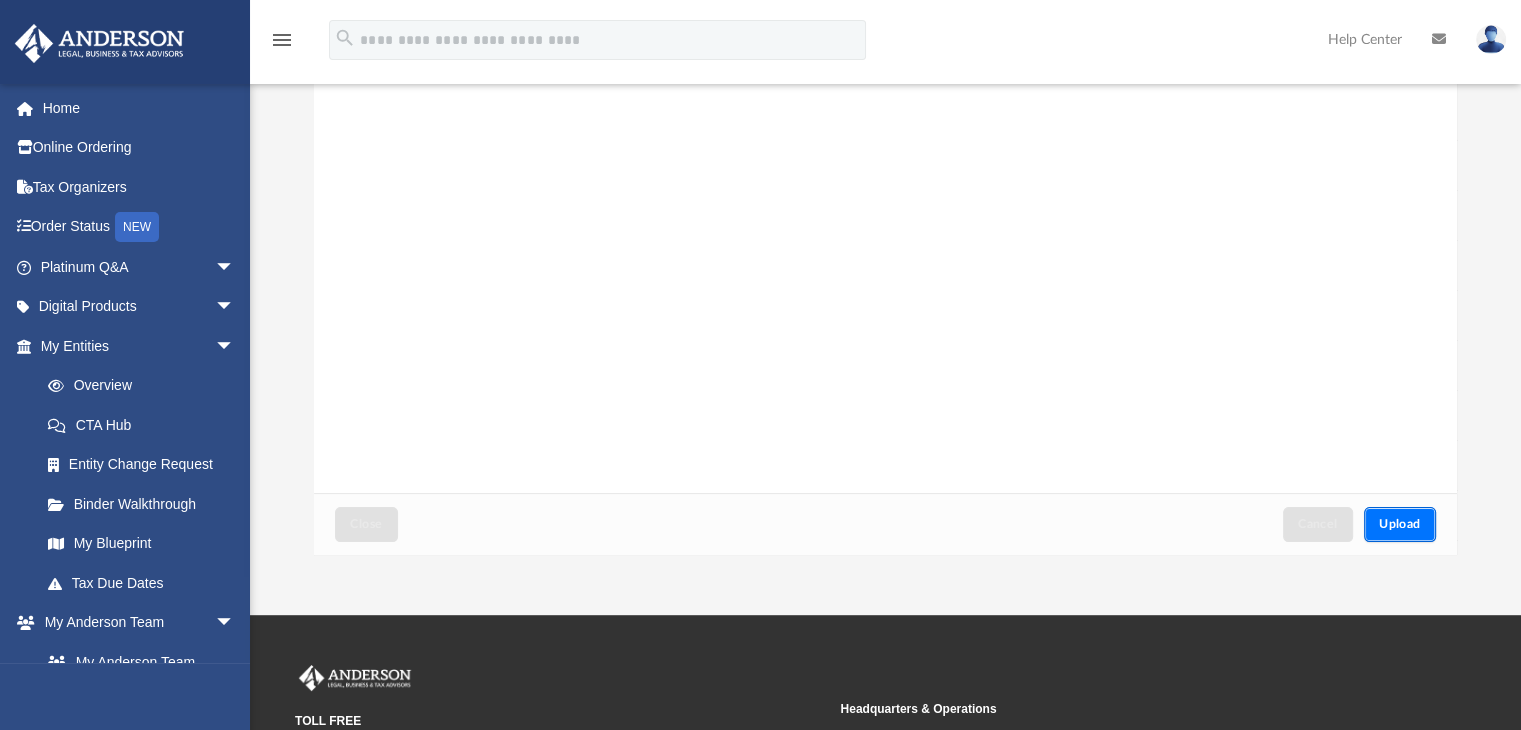 scroll, scrollTop: 0, scrollLeft: 0, axis: both 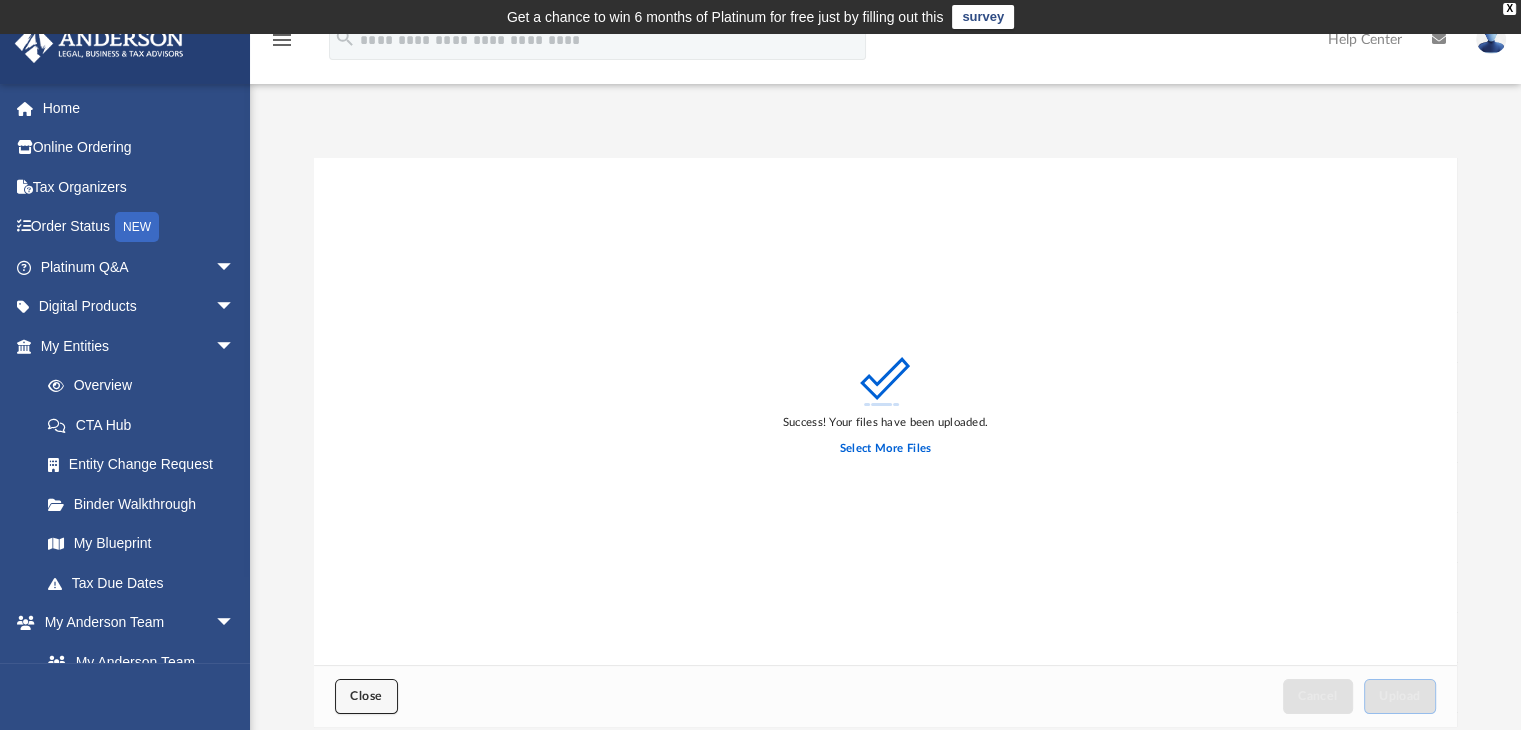 click on "Close" at bounding box center (366, 696) 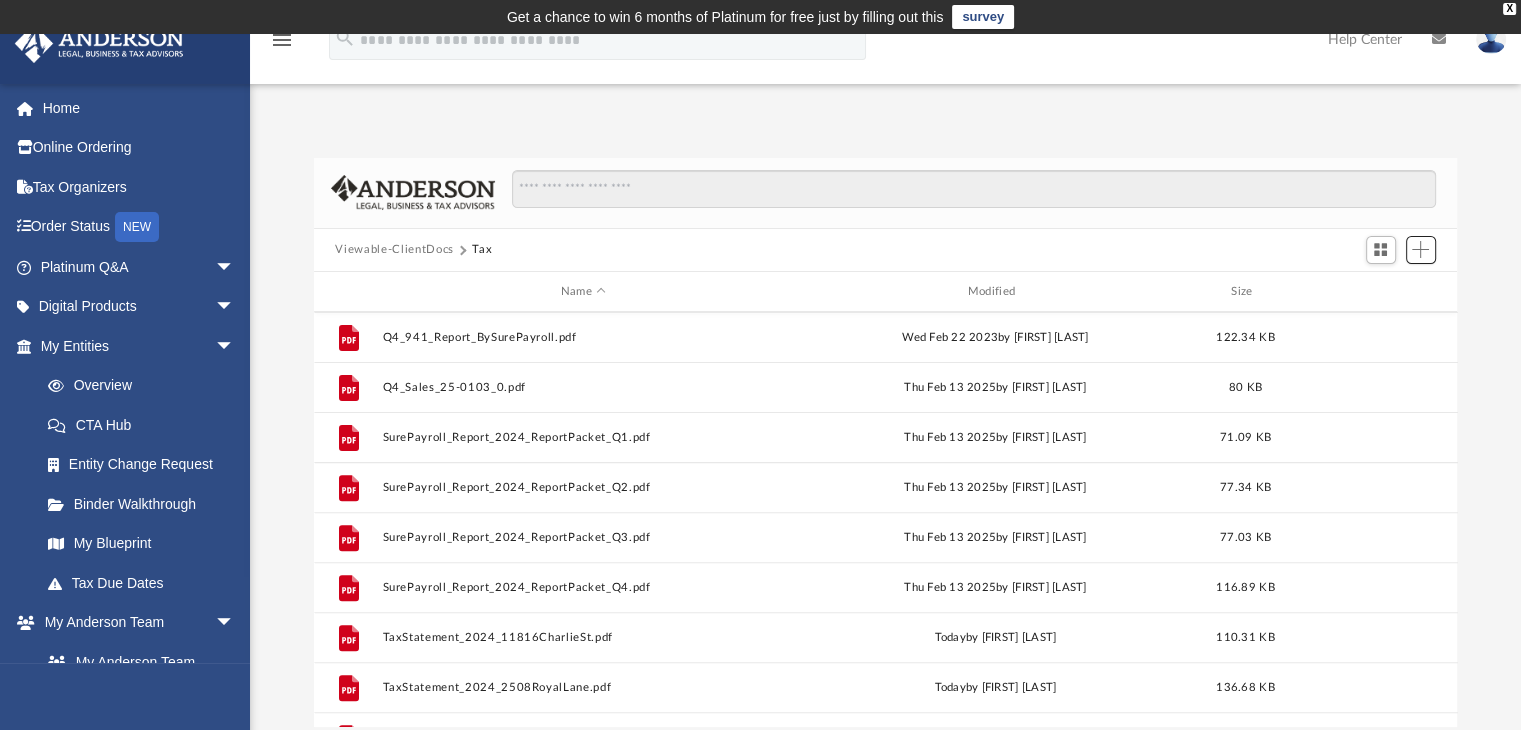 scroll, scrollTop: 900, scrollLeft: 0, axis: vertical 